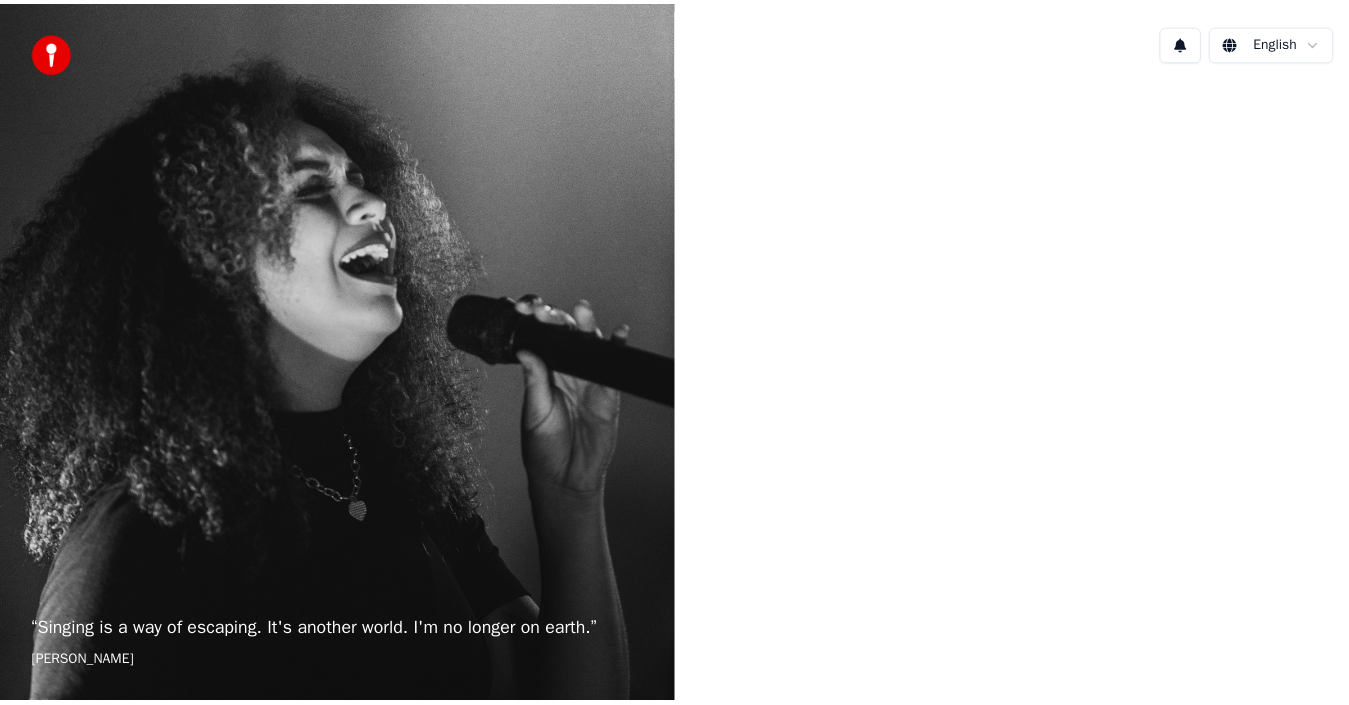 scroll, scrollTop: 0, scrollLeft: 0, axis: both 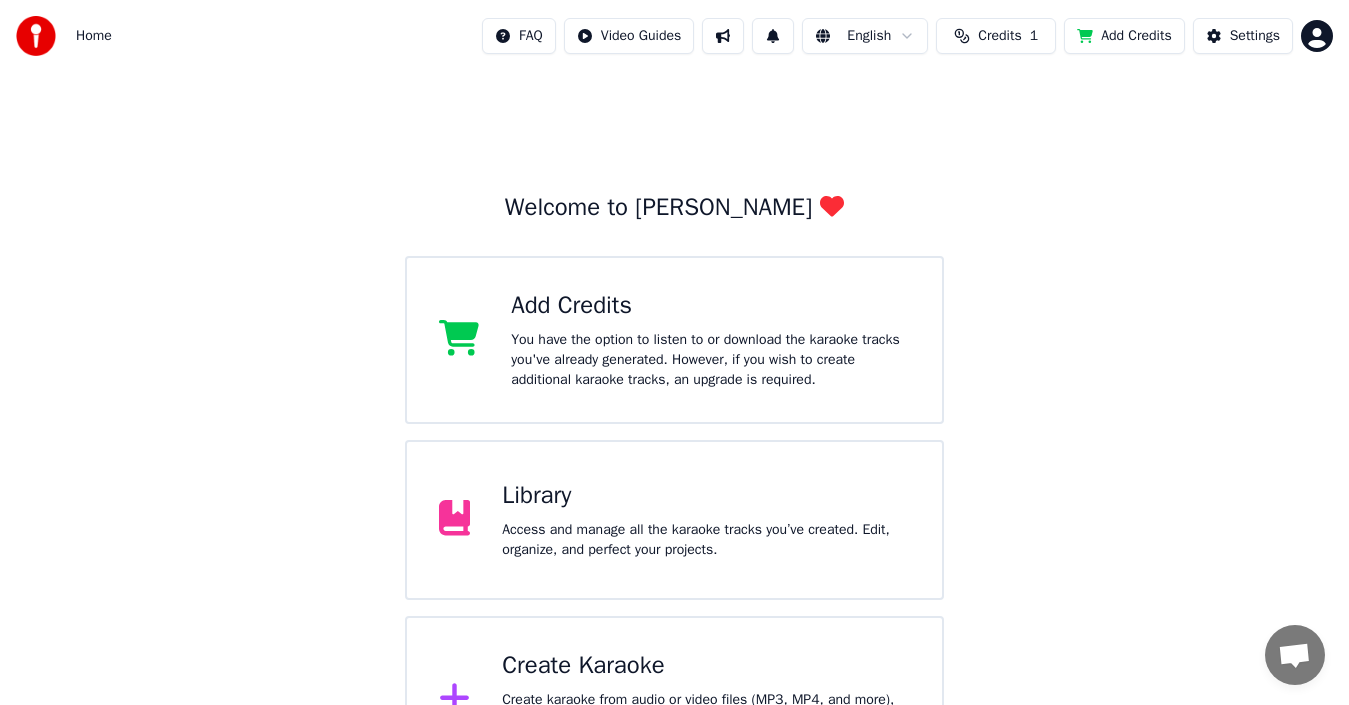 click on "Library Access and manage all the karaoke tracks you’ve created. Edit, organize, and perfect your projects." at bounding box center (706, 520) 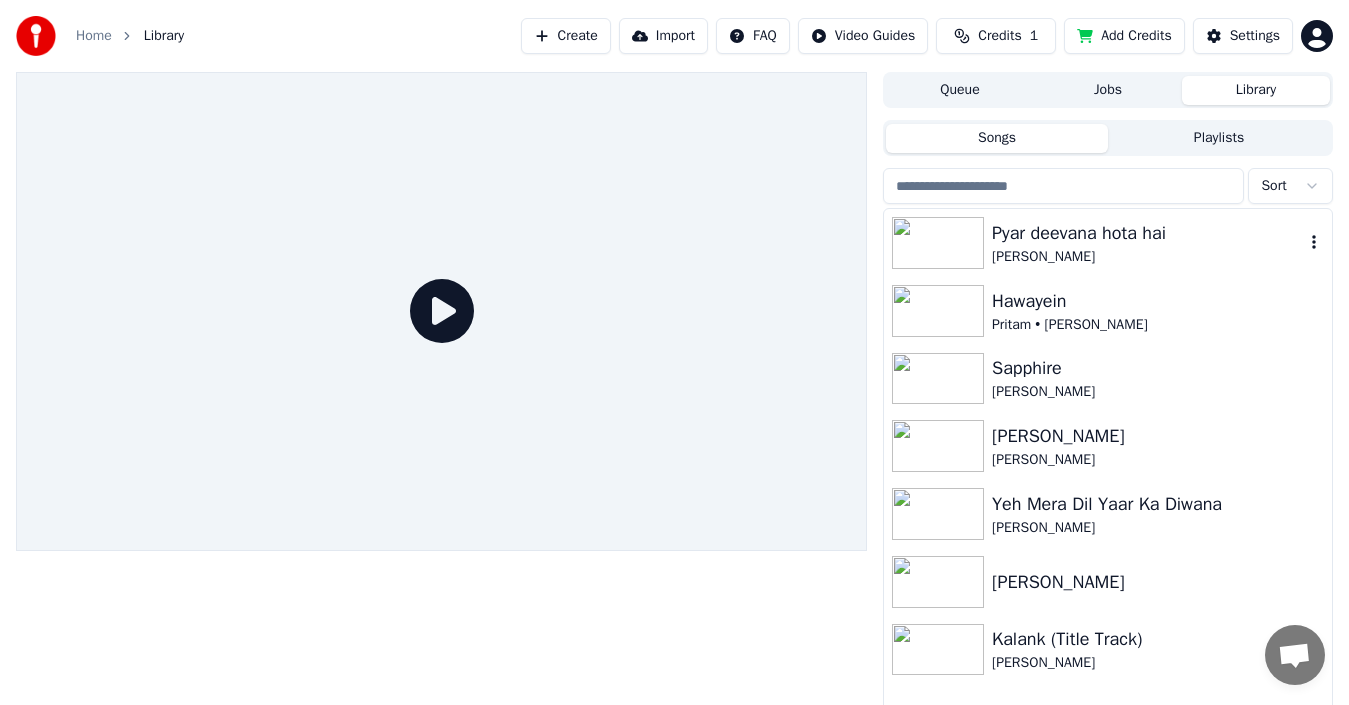click on "Pyar deevana hota hai" at bounding box center (1148, 233) 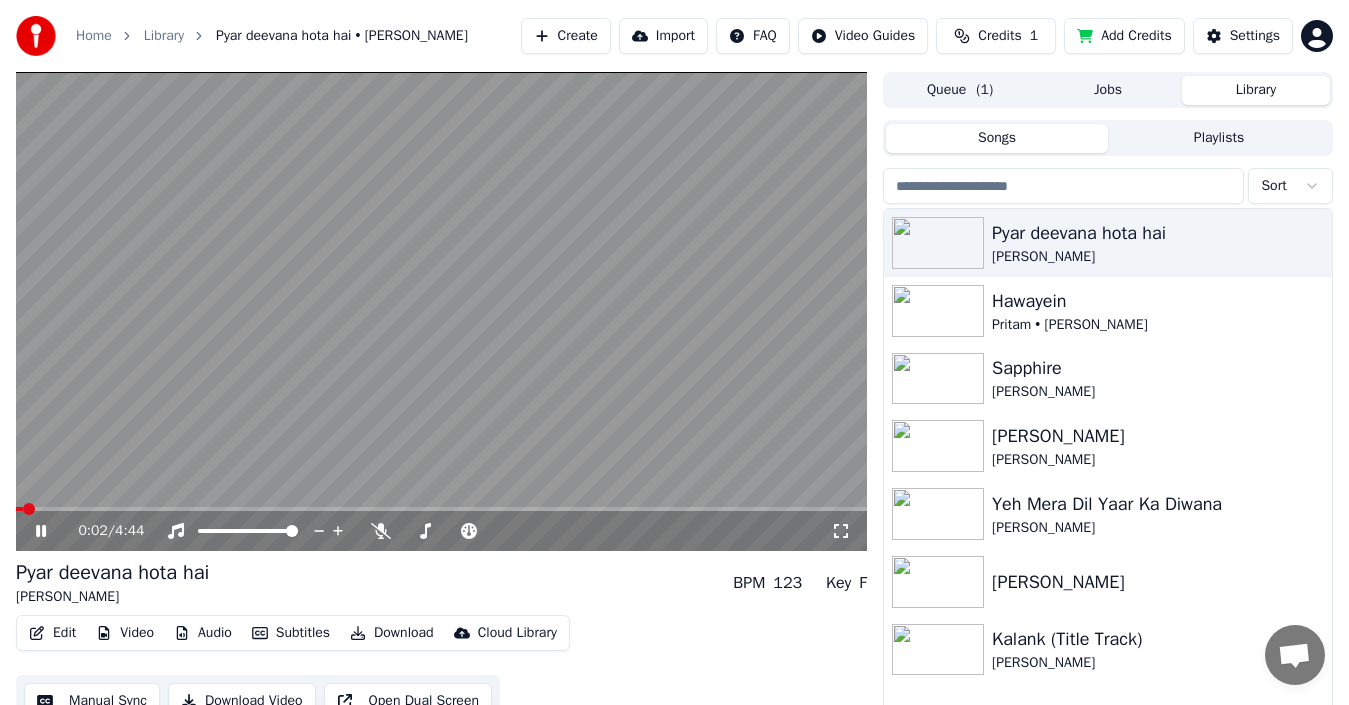 click 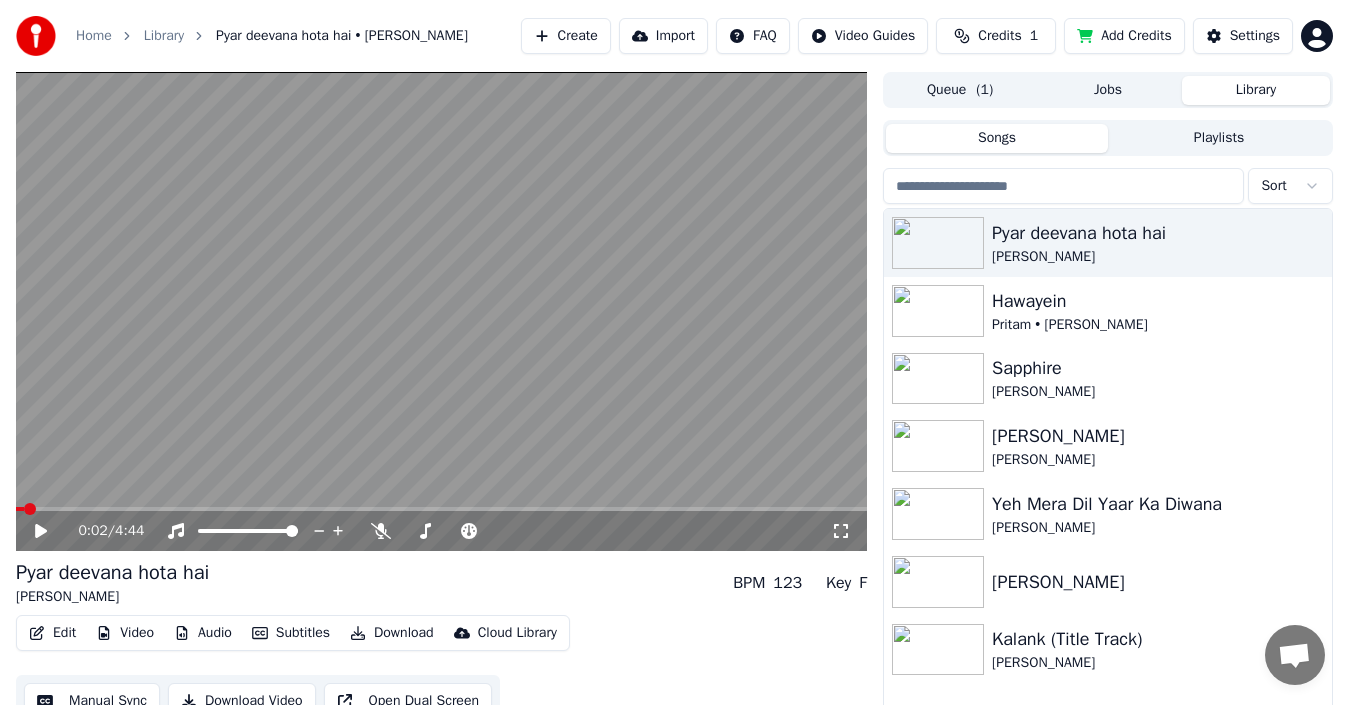 click on "Manual Sync" at bounding box center [92, 701] 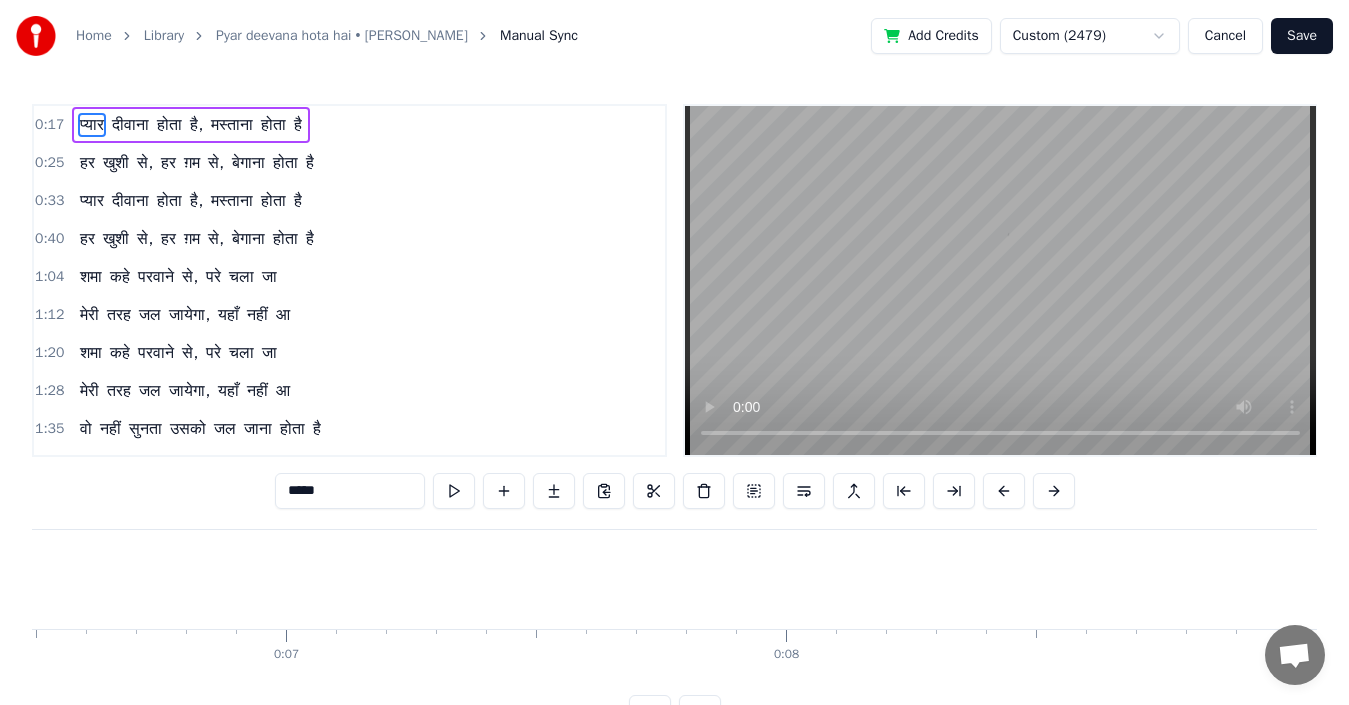scroll, scrollTop: 0, scrollLeft: 8578, axis: horizontal 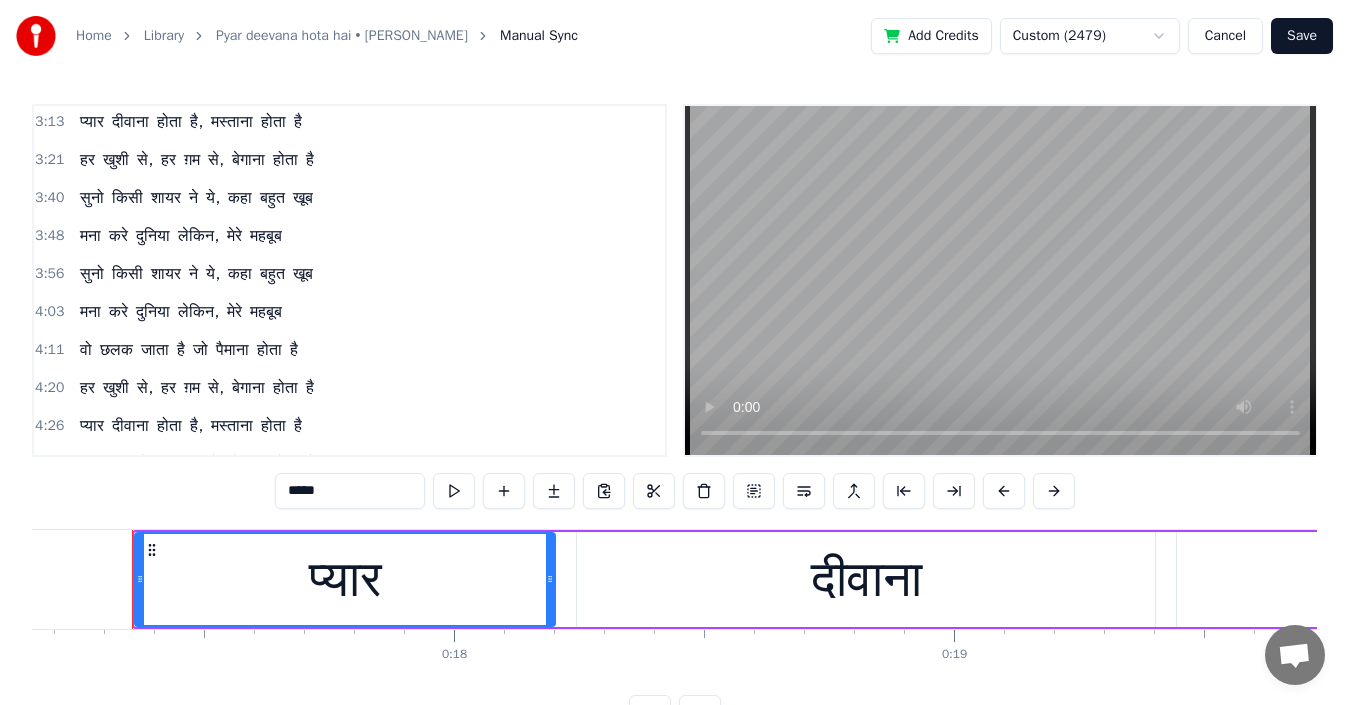 click on "हर" at bounding box center (87, 388) 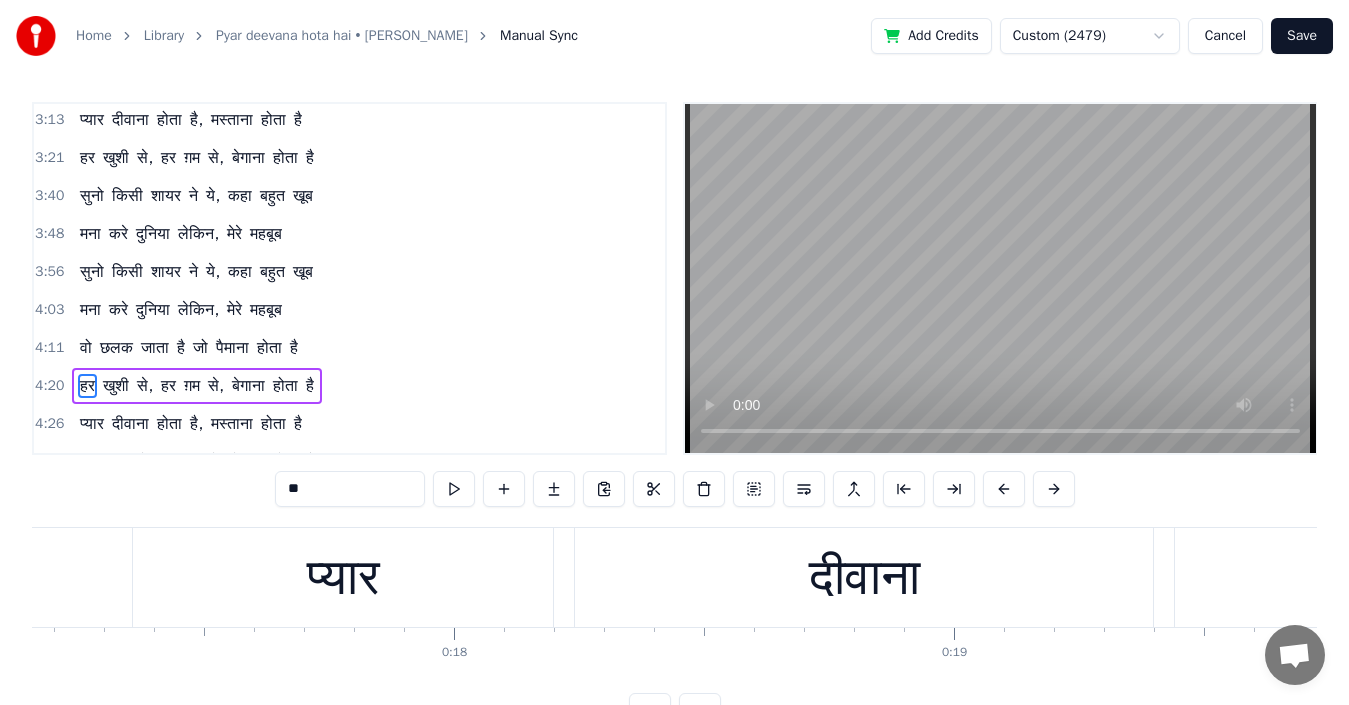 scroll, scrollTop: 7, scrollLeft: 0, axis: vertical 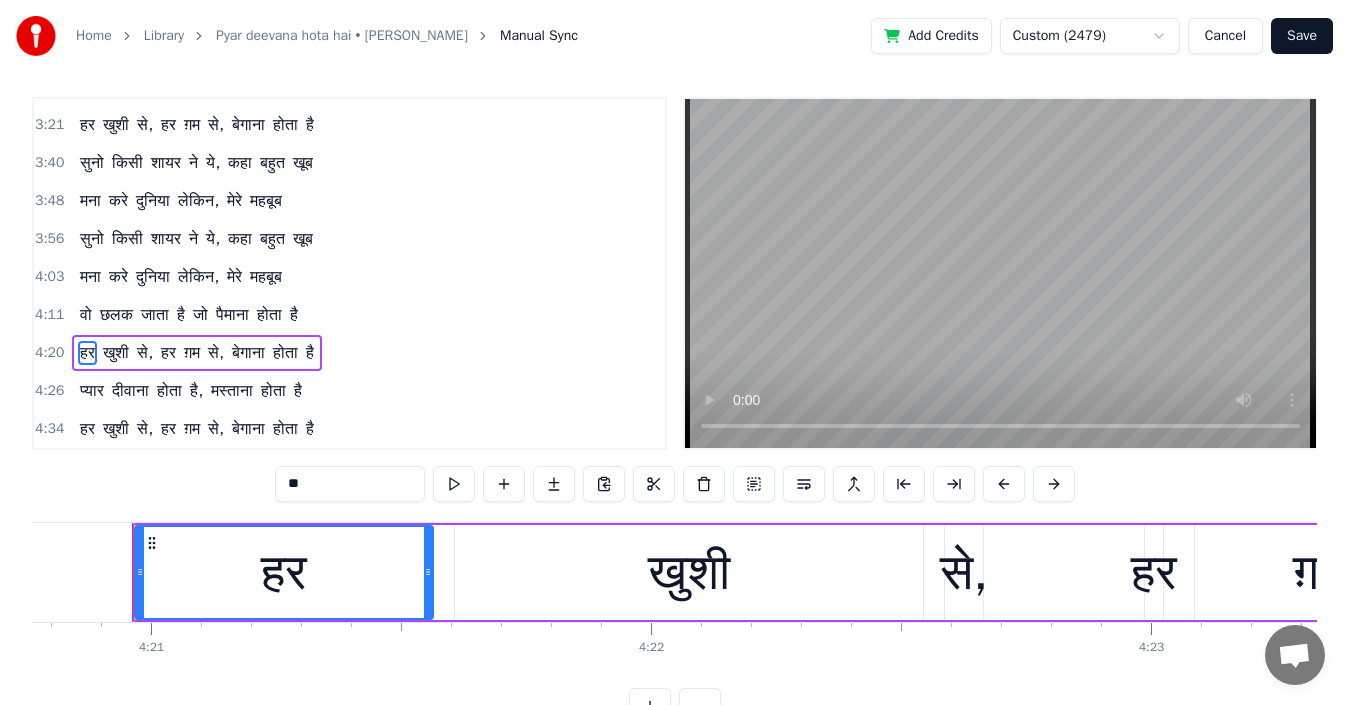 click on "प्यार" at bounding box center [92, 391] 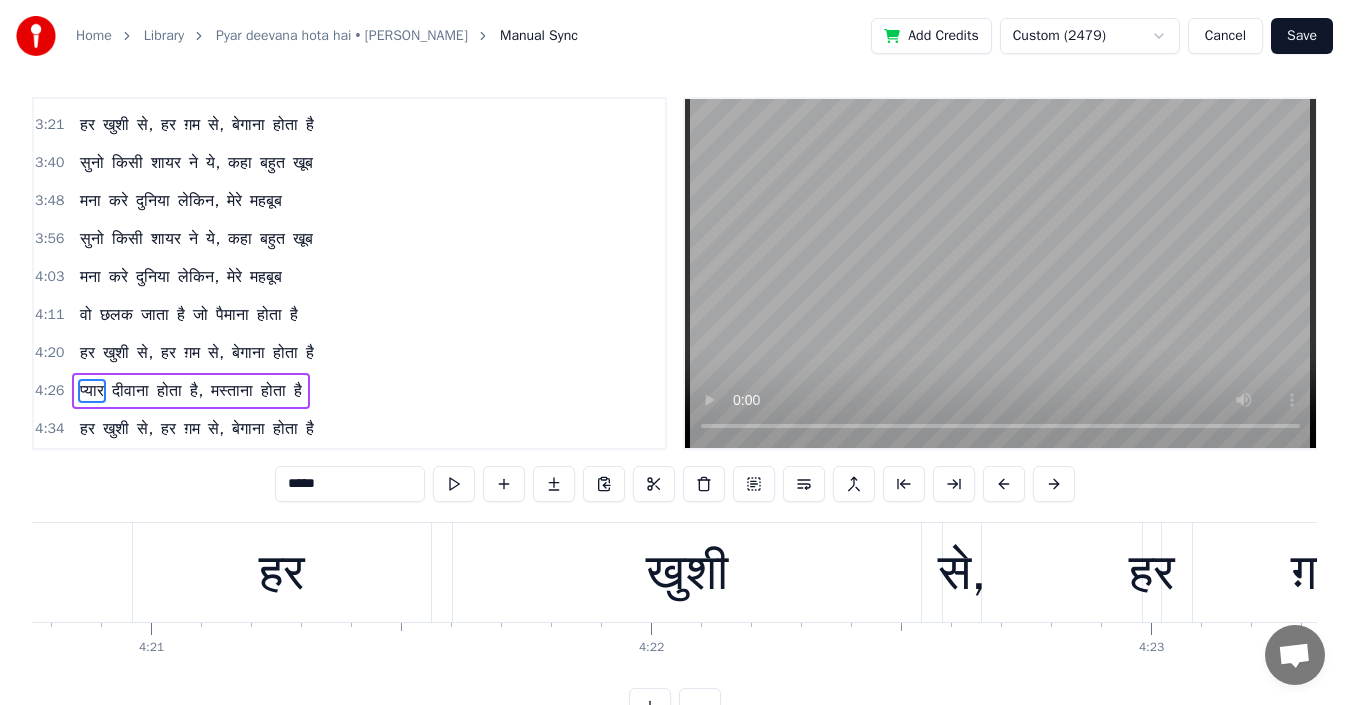scroll, scrollTop: 45, scrollLeft: 0, axis: vertical 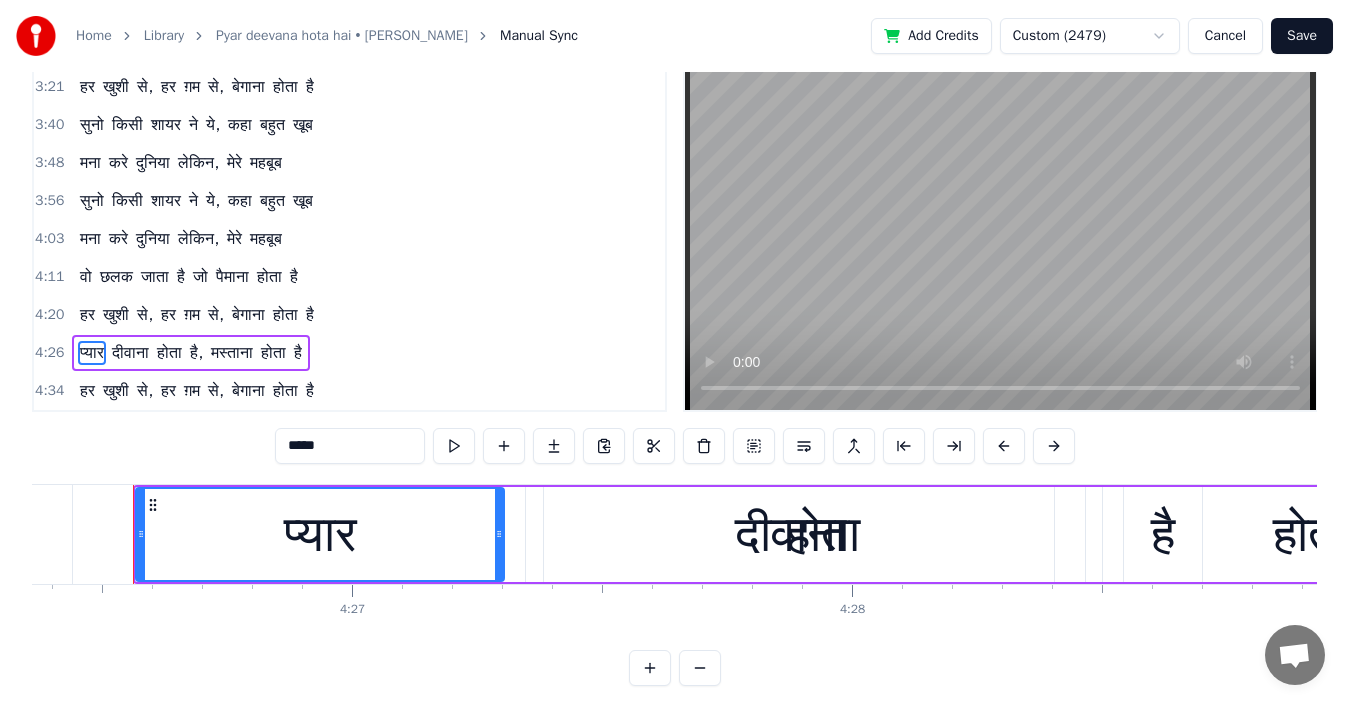 click on "हर" at bounding box center (87, 391) 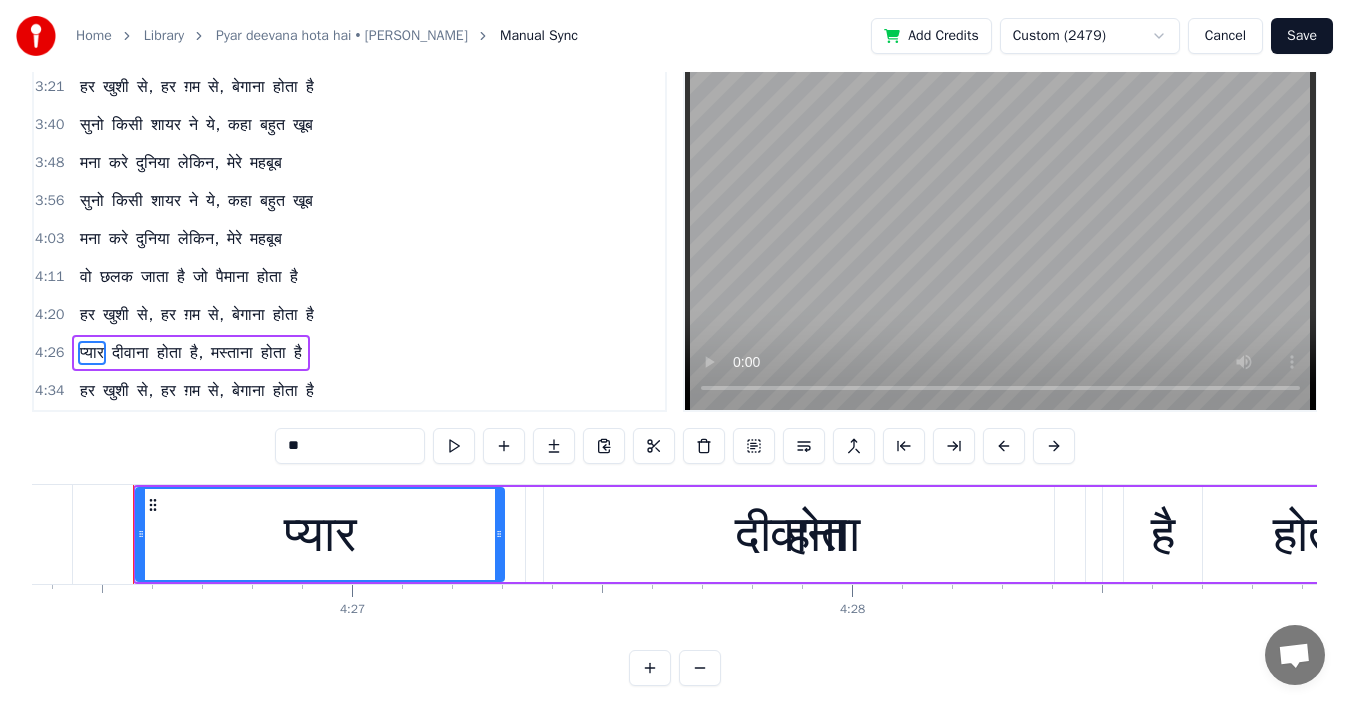 scroll, scrollTop: 75, scrollLeft: 0, axis: vertical 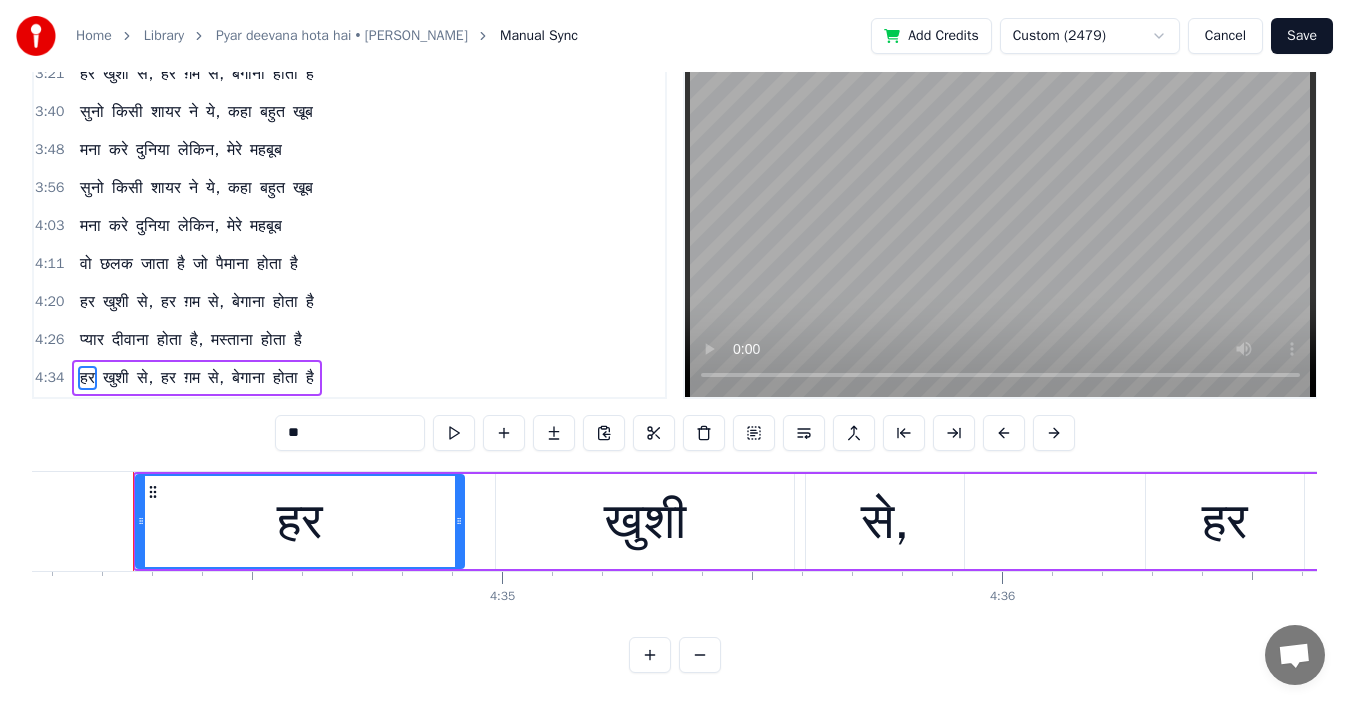 click on "मना" at bounding box center [90, 226] 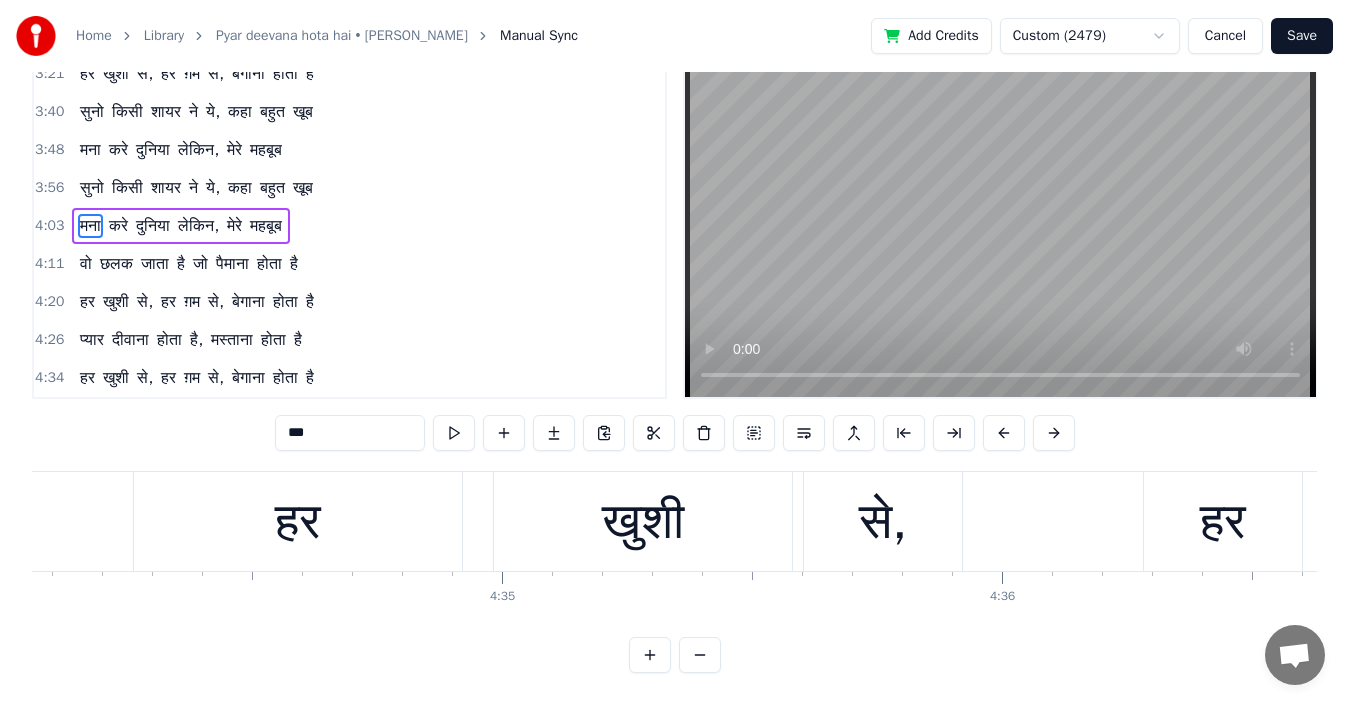 scroll, scrollTop: 0, scrollLeft: 0, axis: both 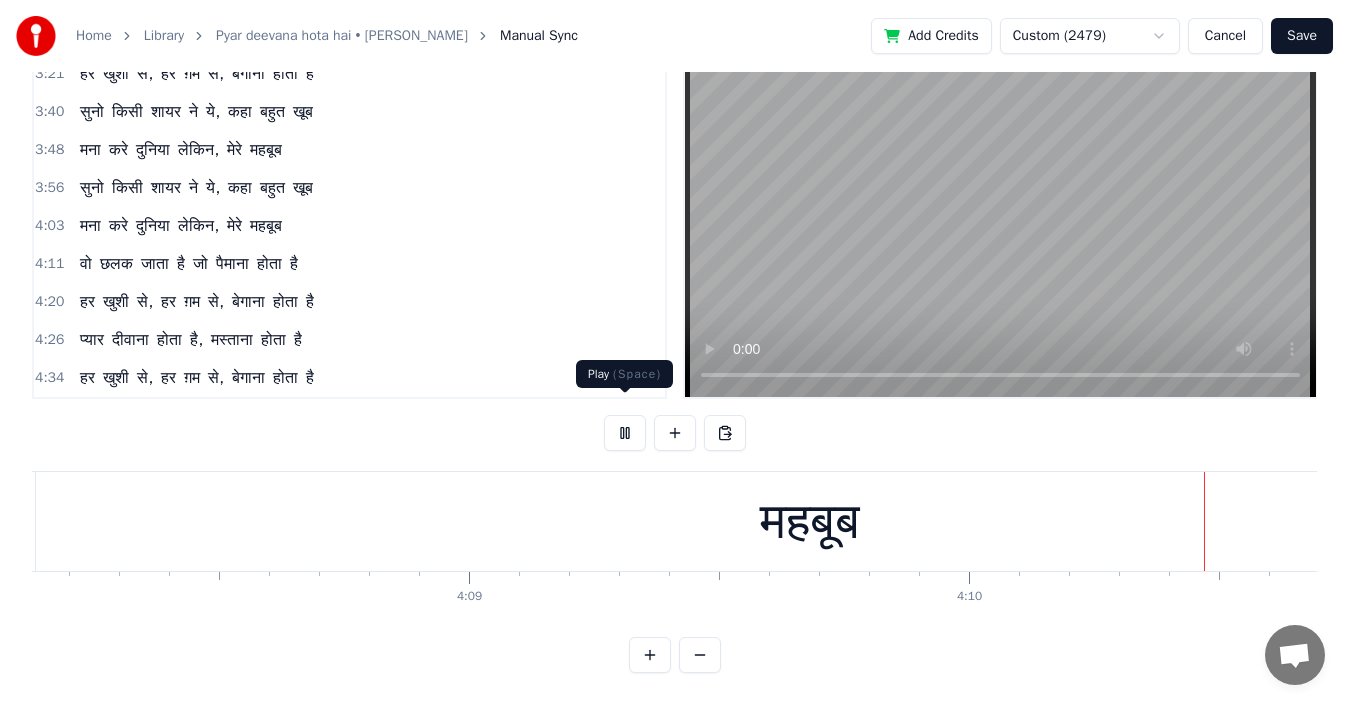 click at bounding box center (625, 433) 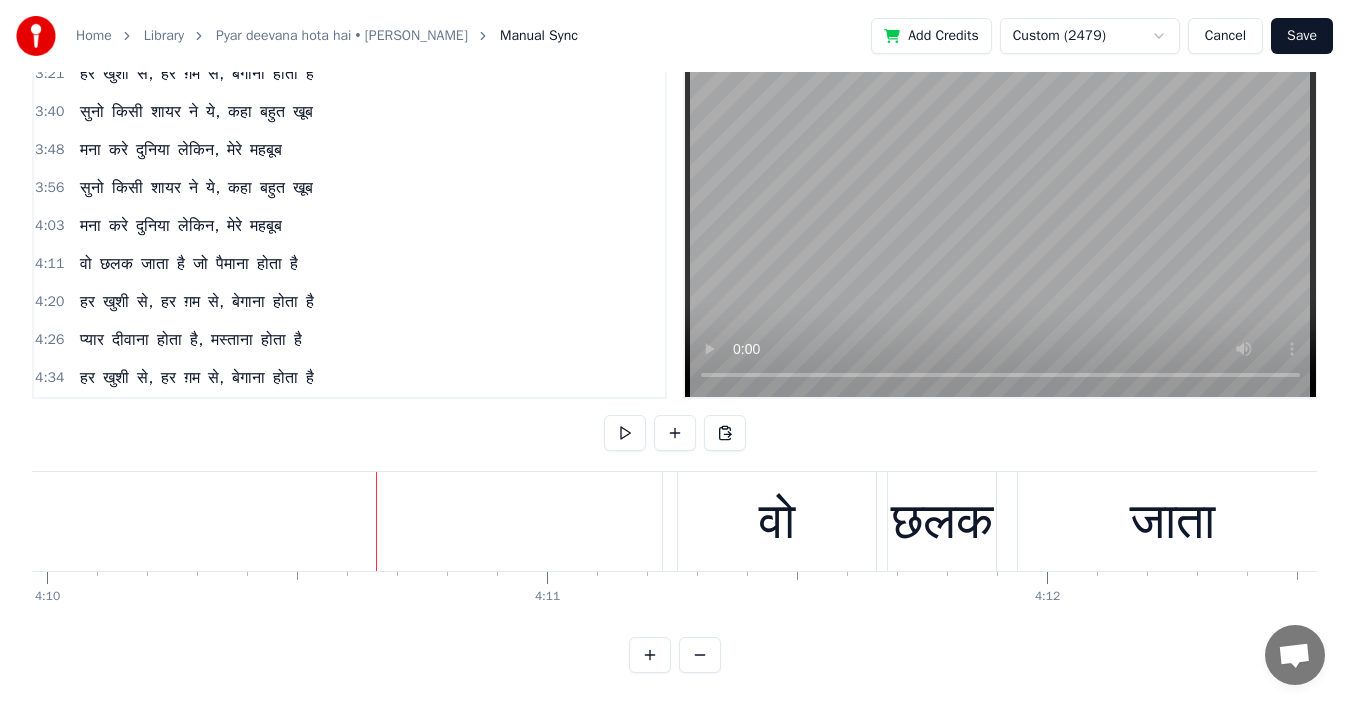 scroll, scrollTop: 0, scrollLeft: 125083, axis: horizontal 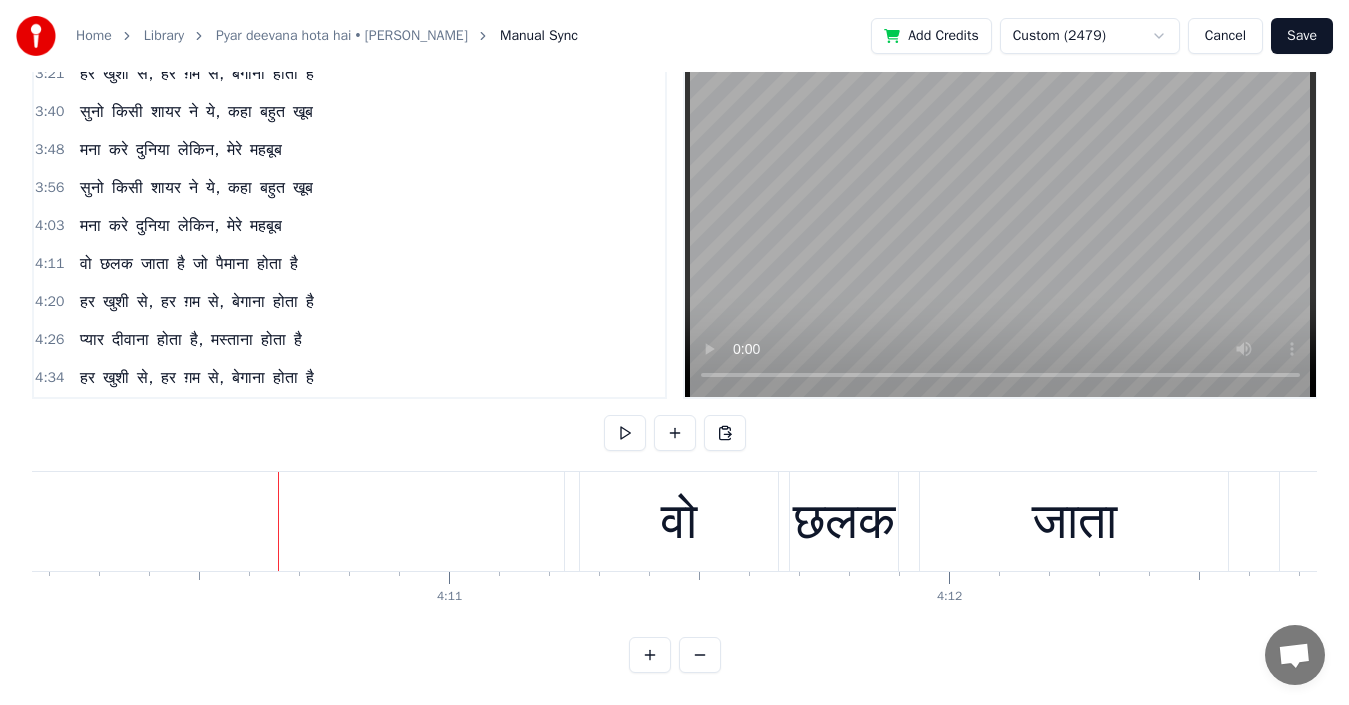 type 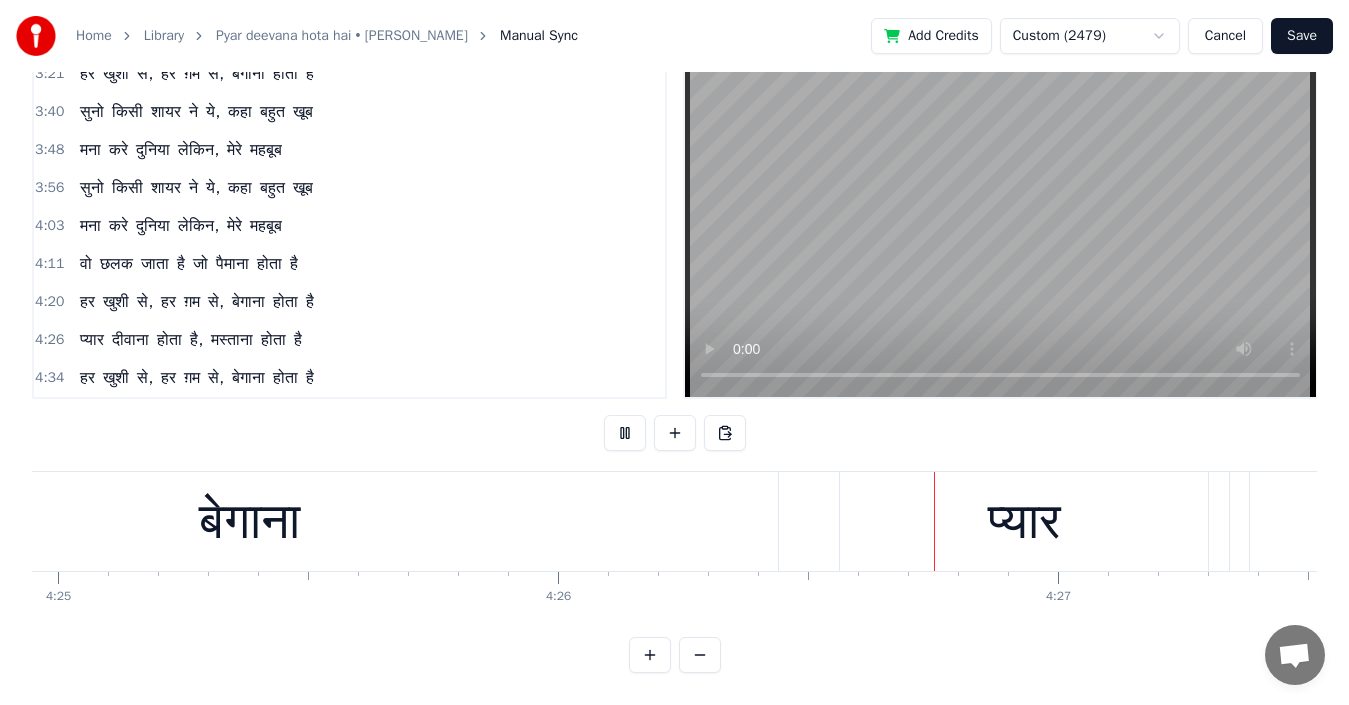 scroll, scrollTop: 0, scrollLeft: 133078, axis: horizontal 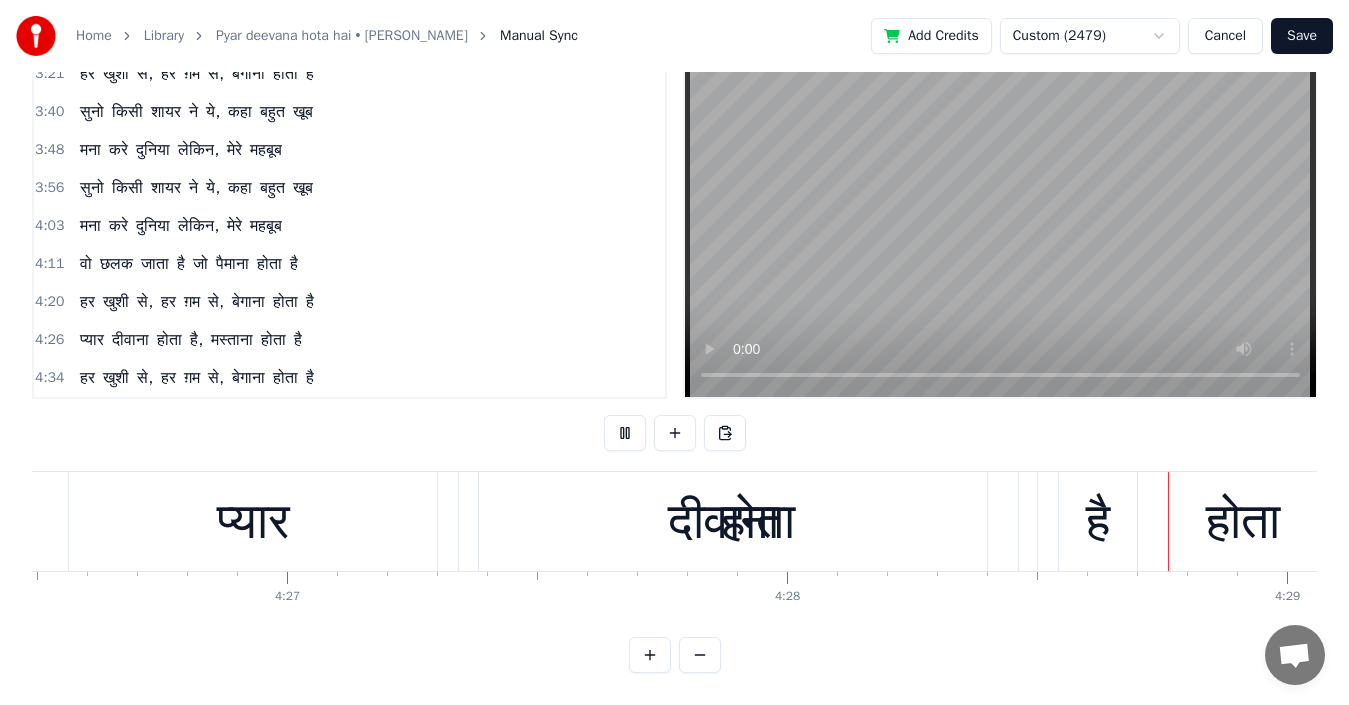 click at bounding box center [625, 433] 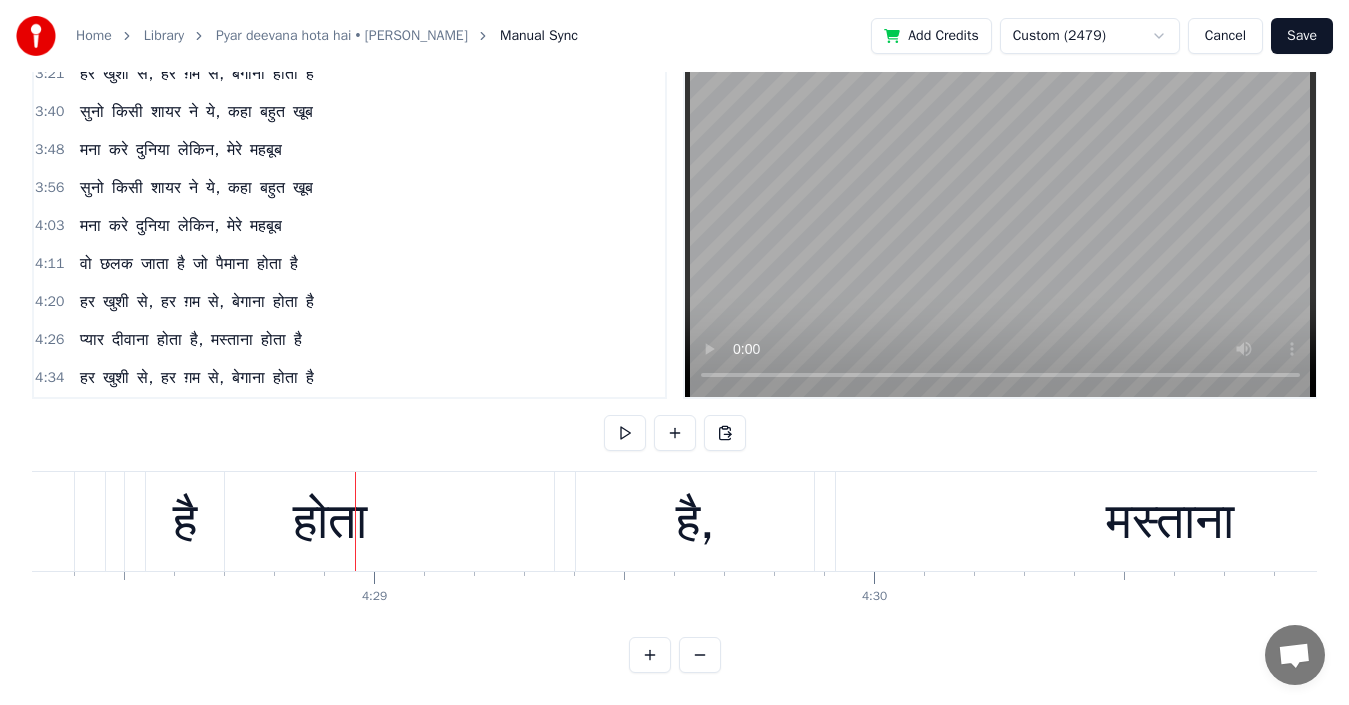 scroll, scrollTop: 0, scrollLeft: 134229, axis: horizontal 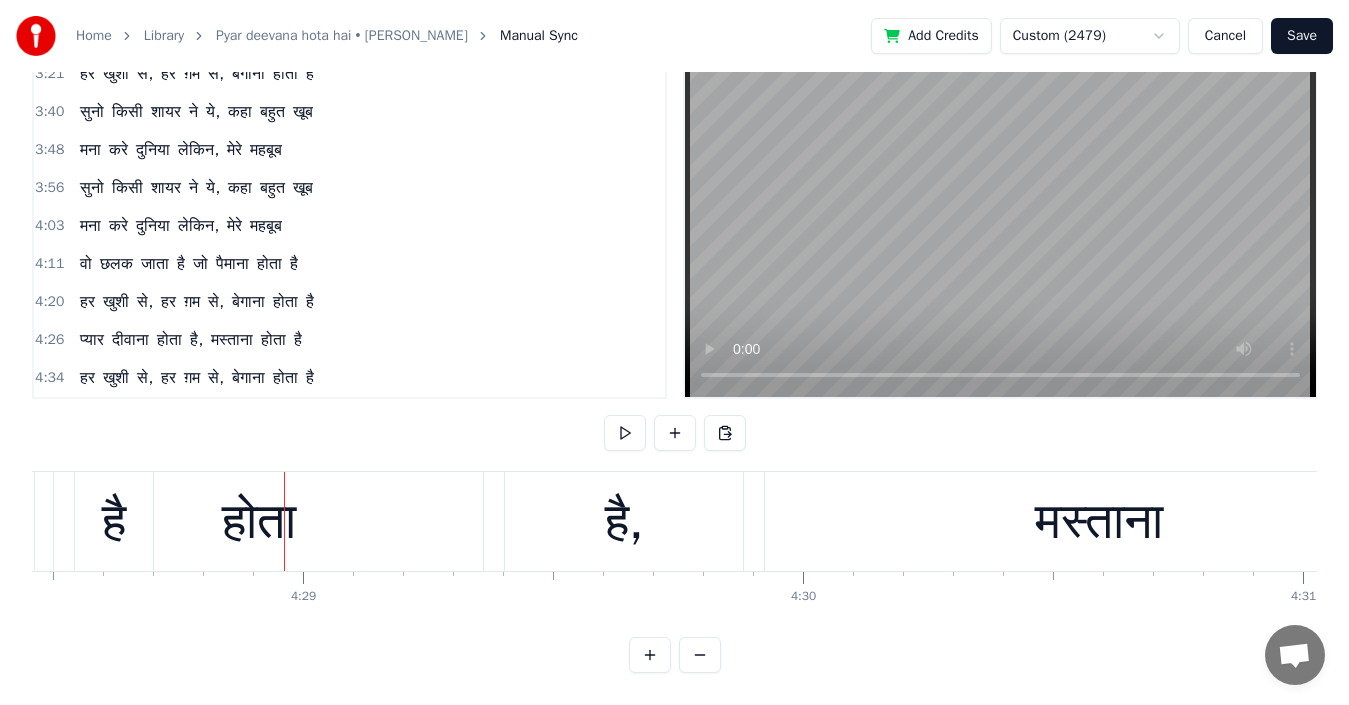 click on "वो" at bounding box center [86, 264] 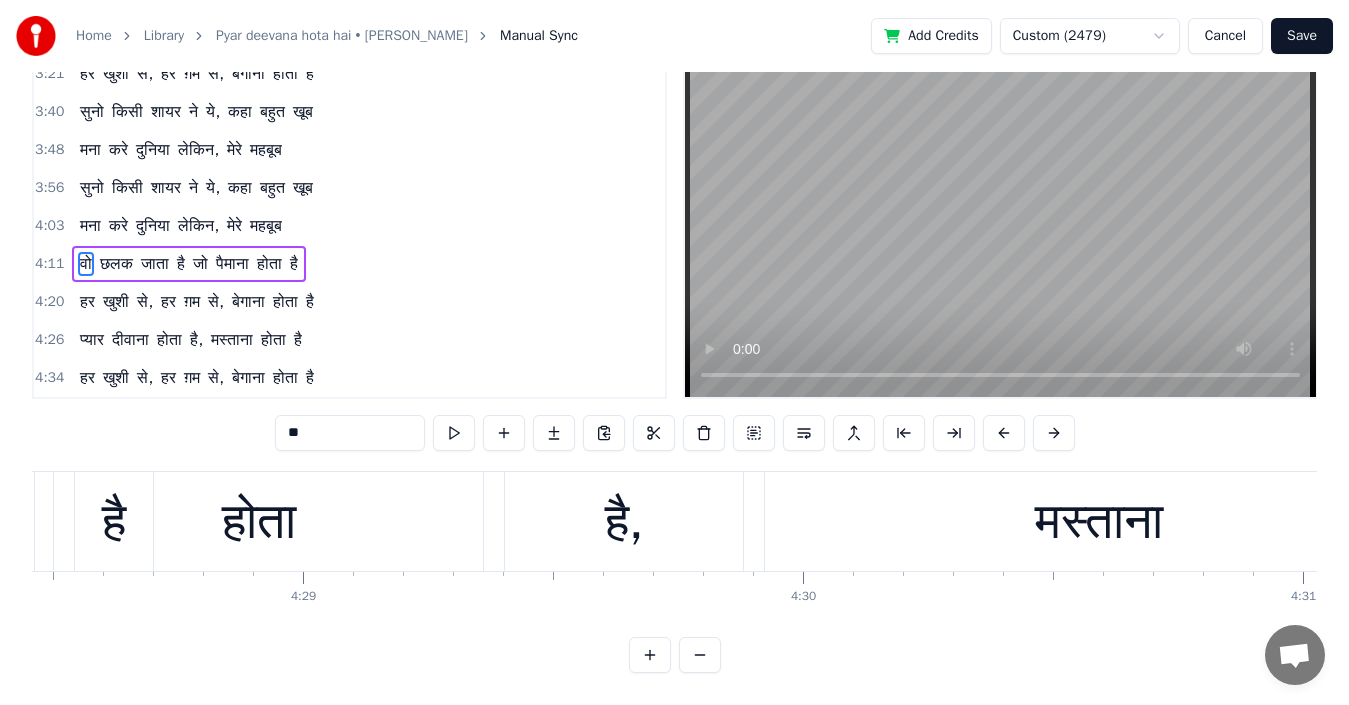 scroll, scrollTop: 0, scrollLeft: 0, axis: both 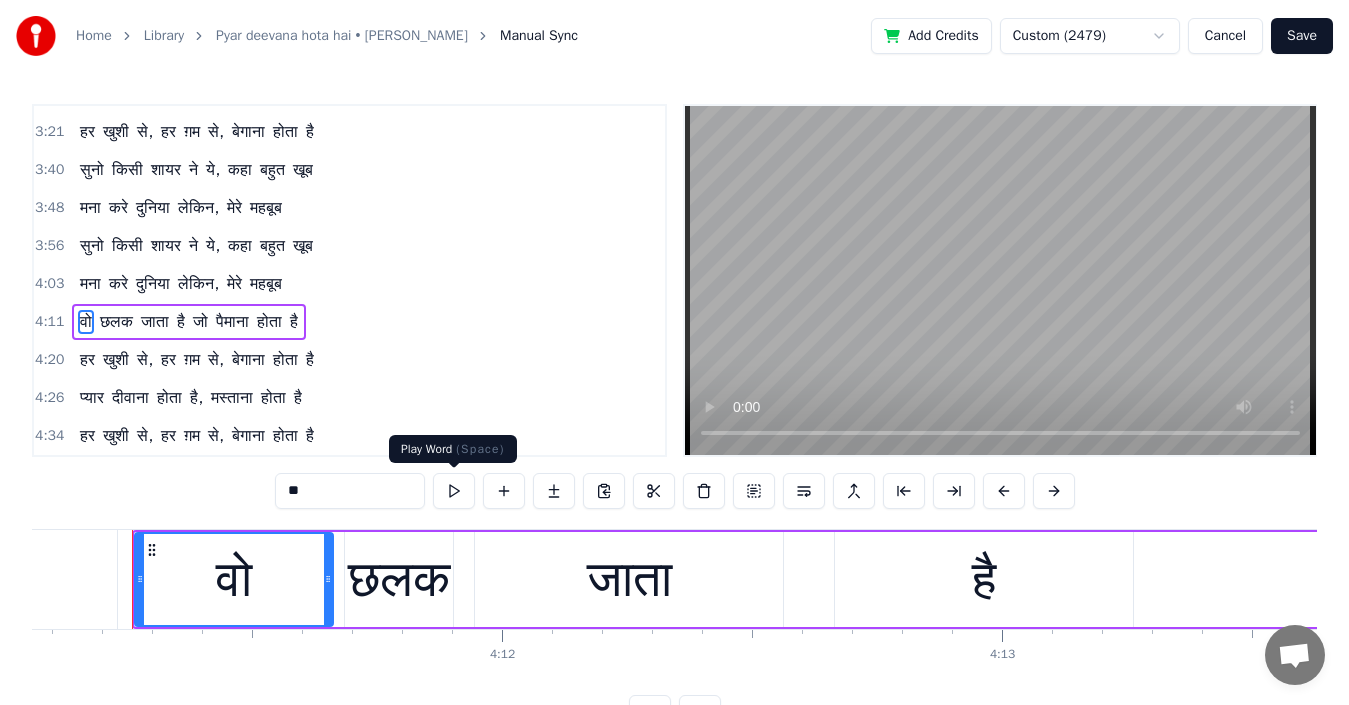 click at bounding box center [454, 491] 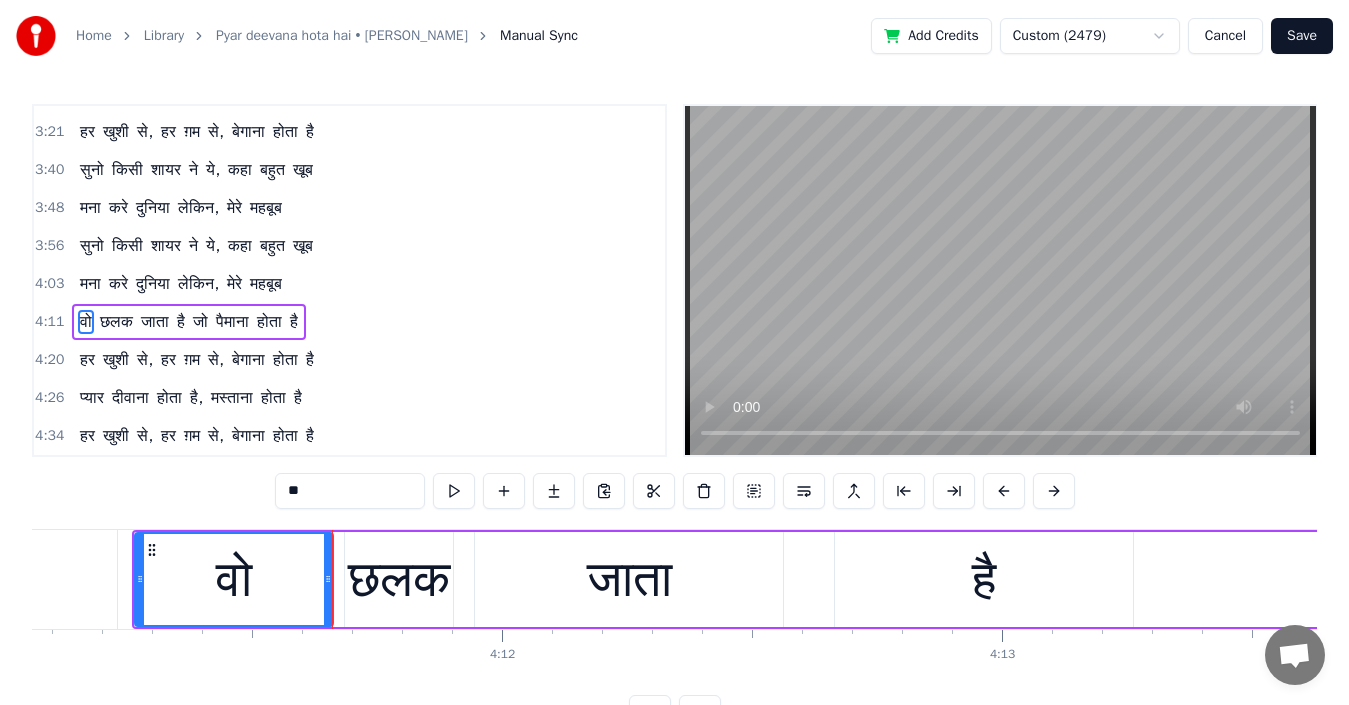 click on "छलक" at bounding box center (399, 579) 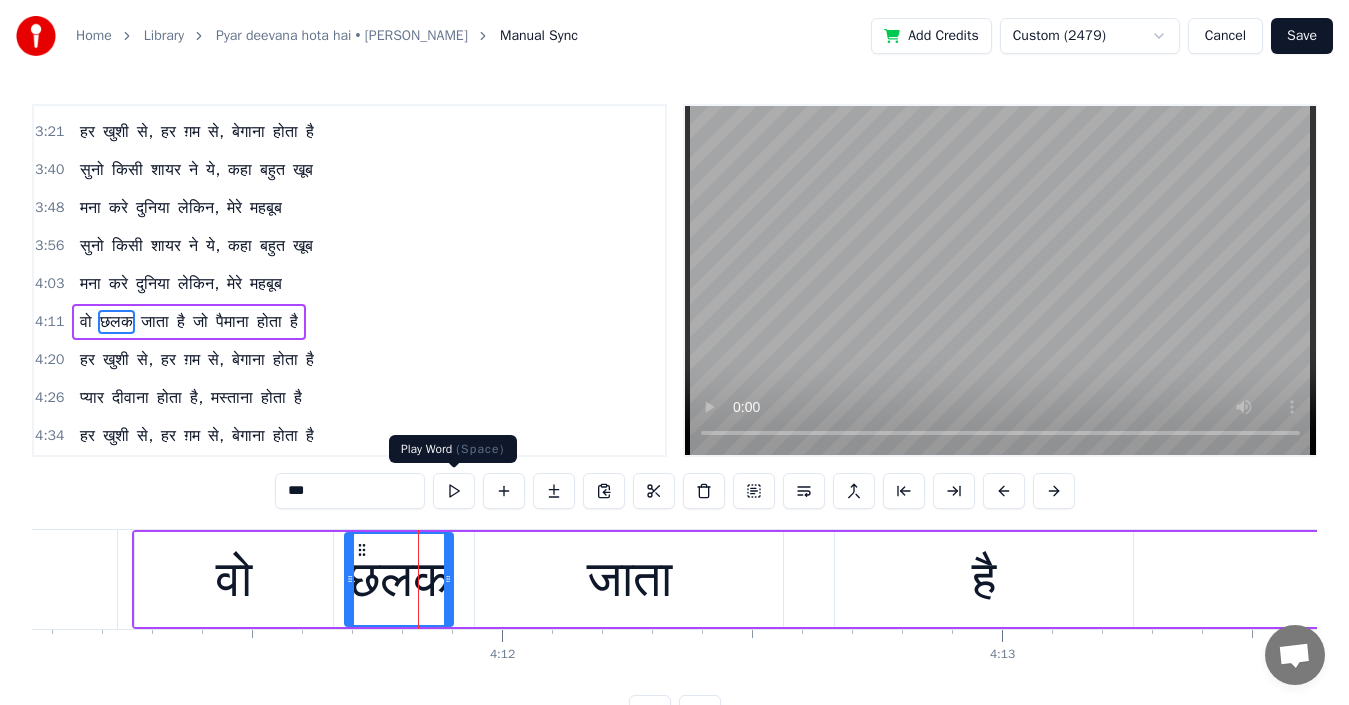 click at bounding box center (454, 491) 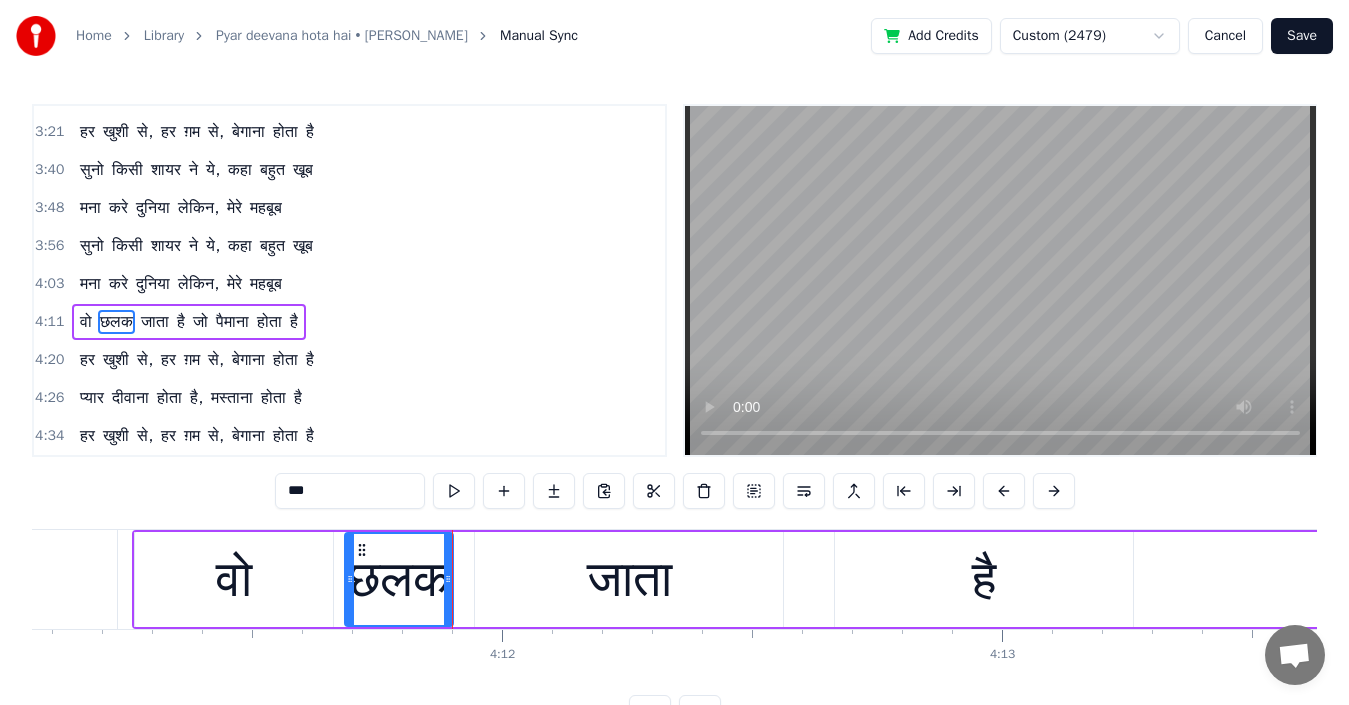 click at bounding box center (454, 491) 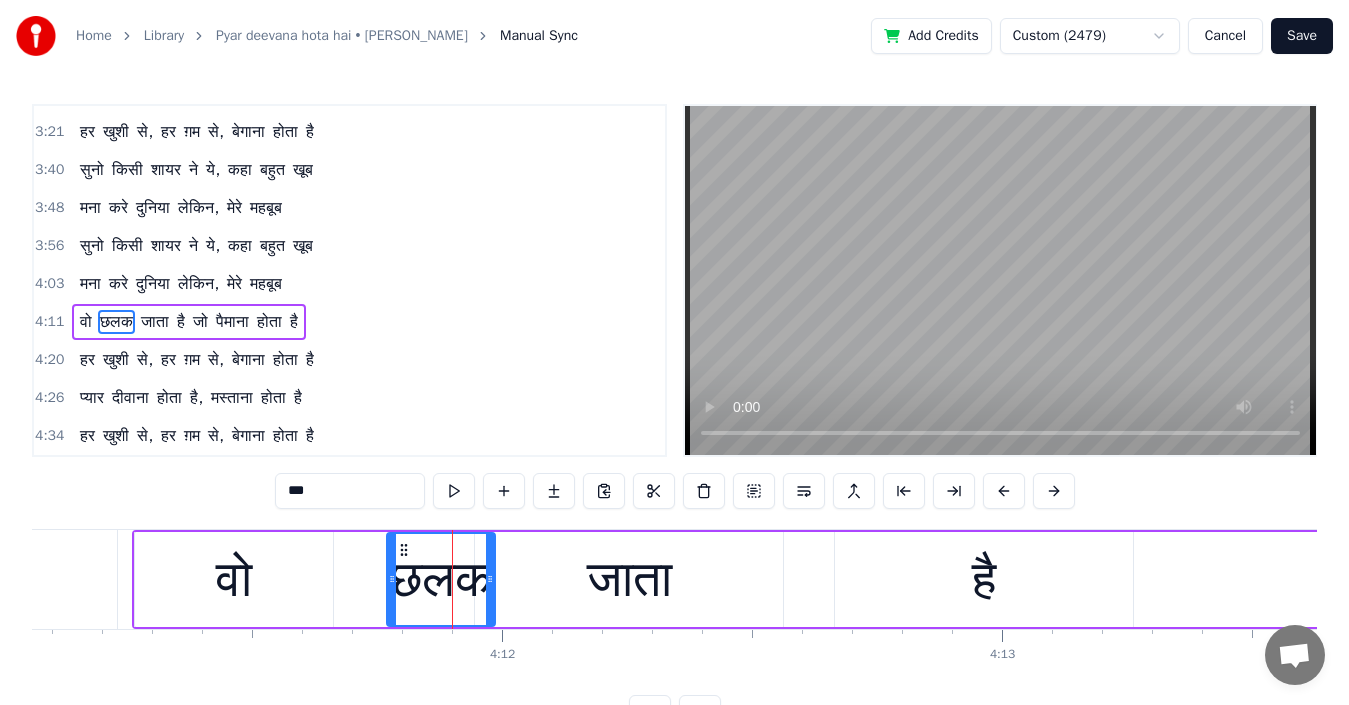 drag, startPoint x: 364, startPoint y: 550, endPoint x: 406, endPoint y: 555, distance: 42.296574 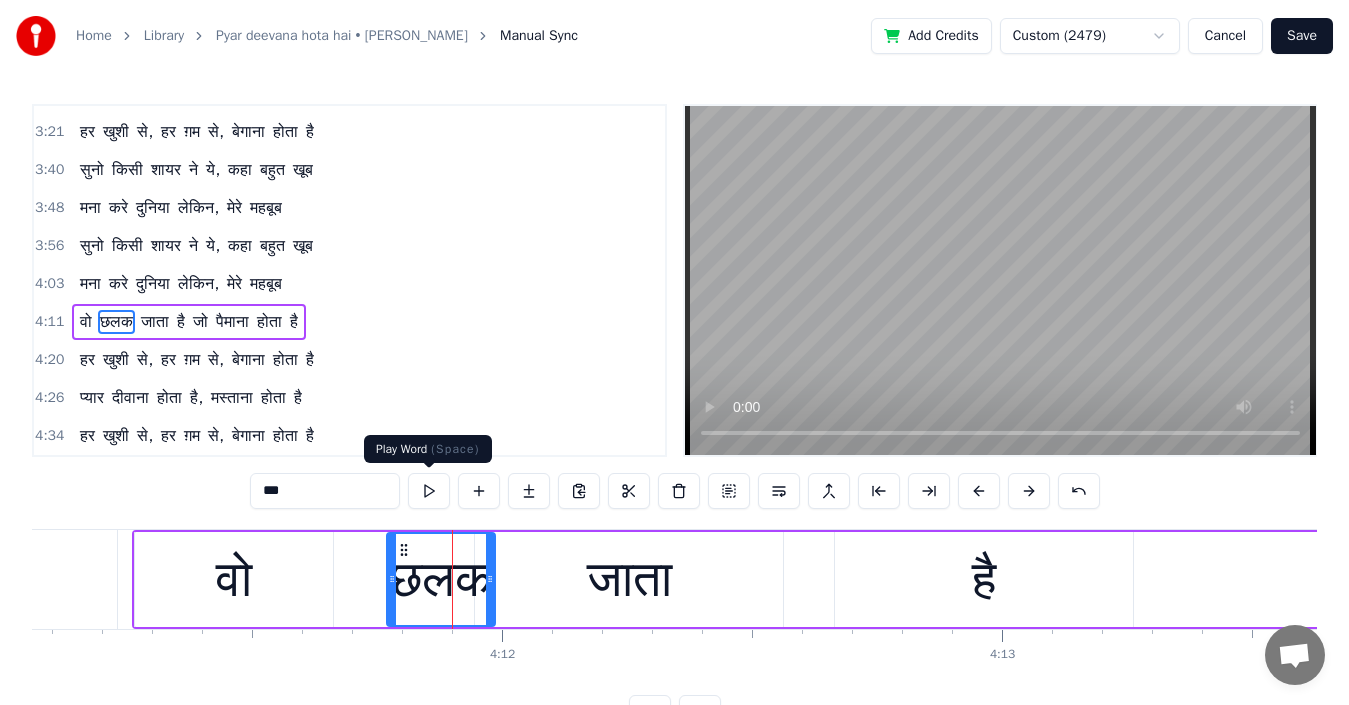click at bounding box center [429, 491] 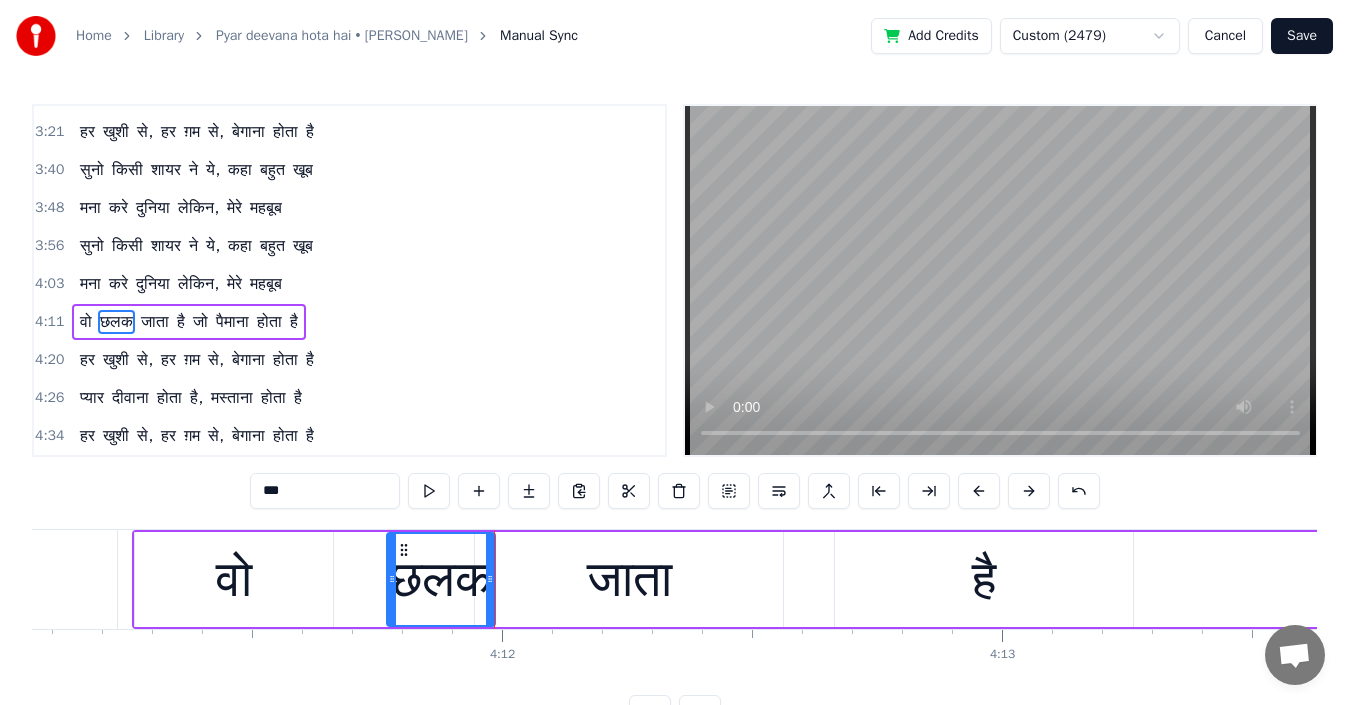 click on "जाता" at bounding box center (629, 579) 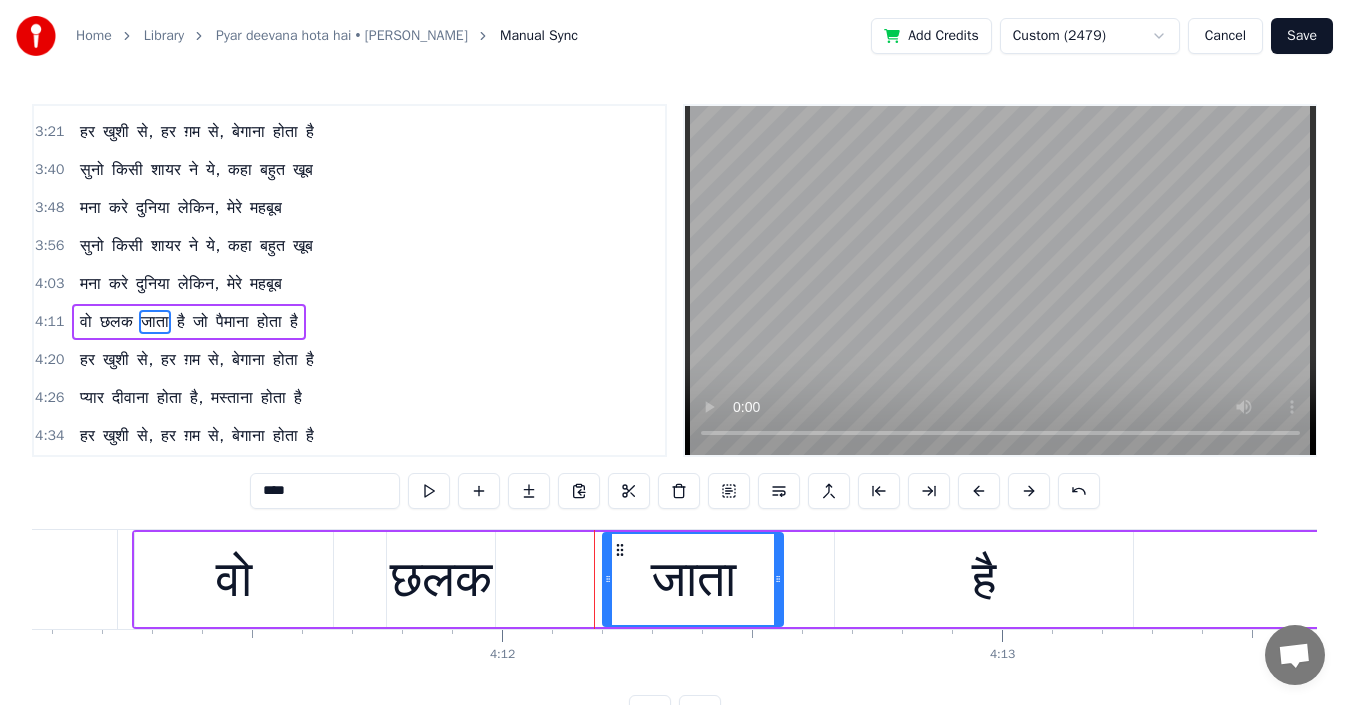drag, startPoint x: 479, startPoint y: 578, endPoint x: 611, endPoint y: 611, distance: 136.06248 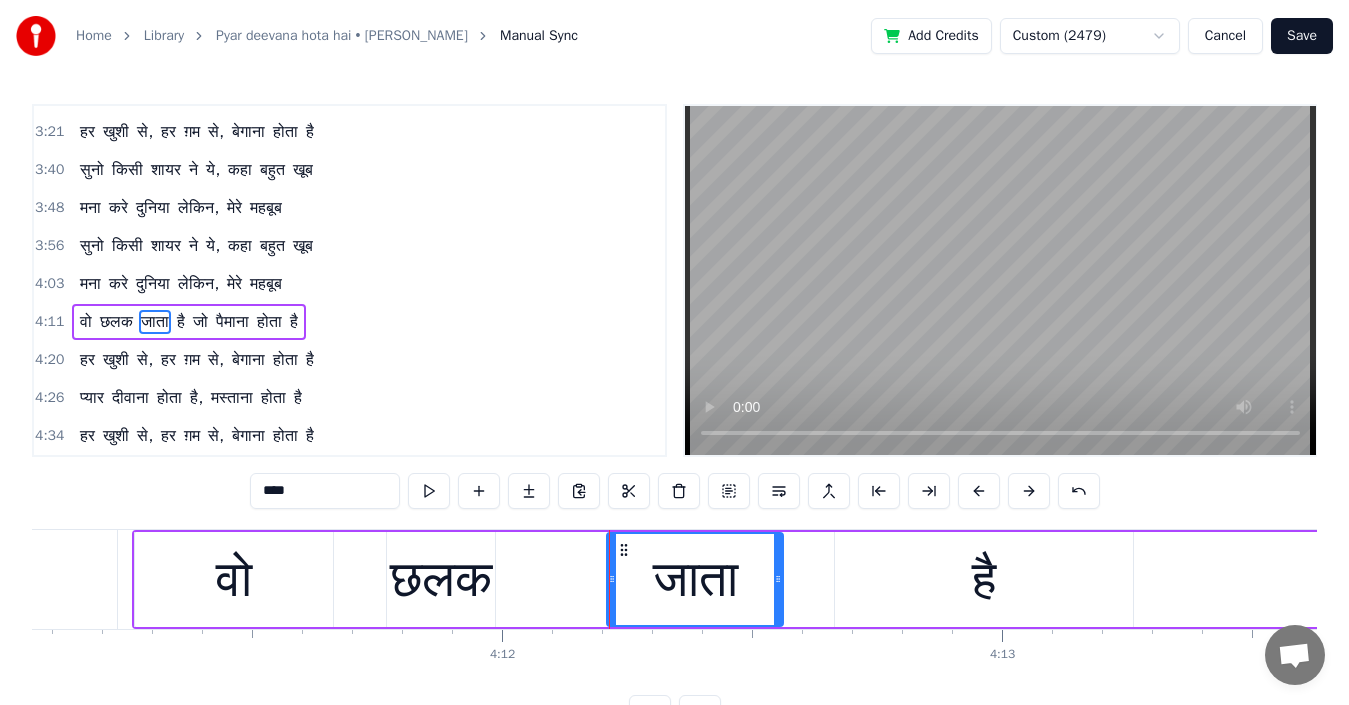 click on "छलक" at bounding box center [441, 579] 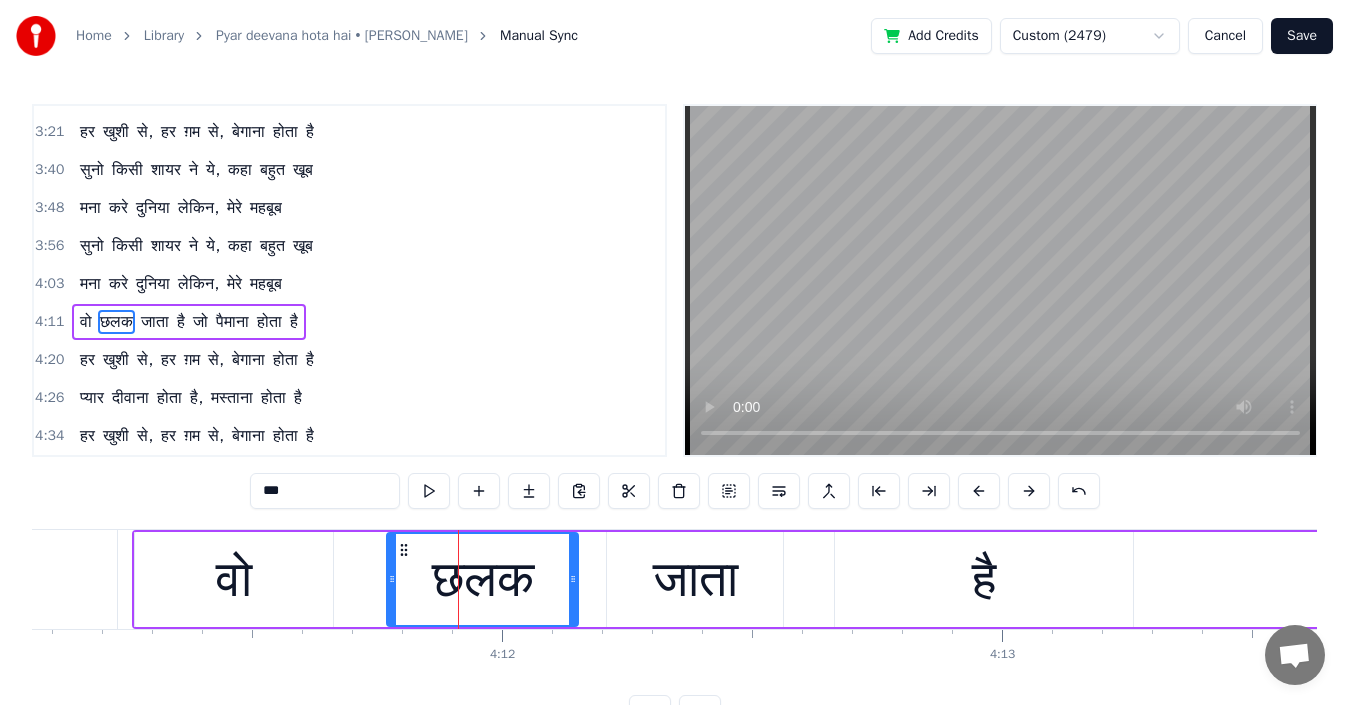 drag, startPoint x: 491, startPoint y: 578, endPoint x: 578, endPoint y: 578, distance: 87 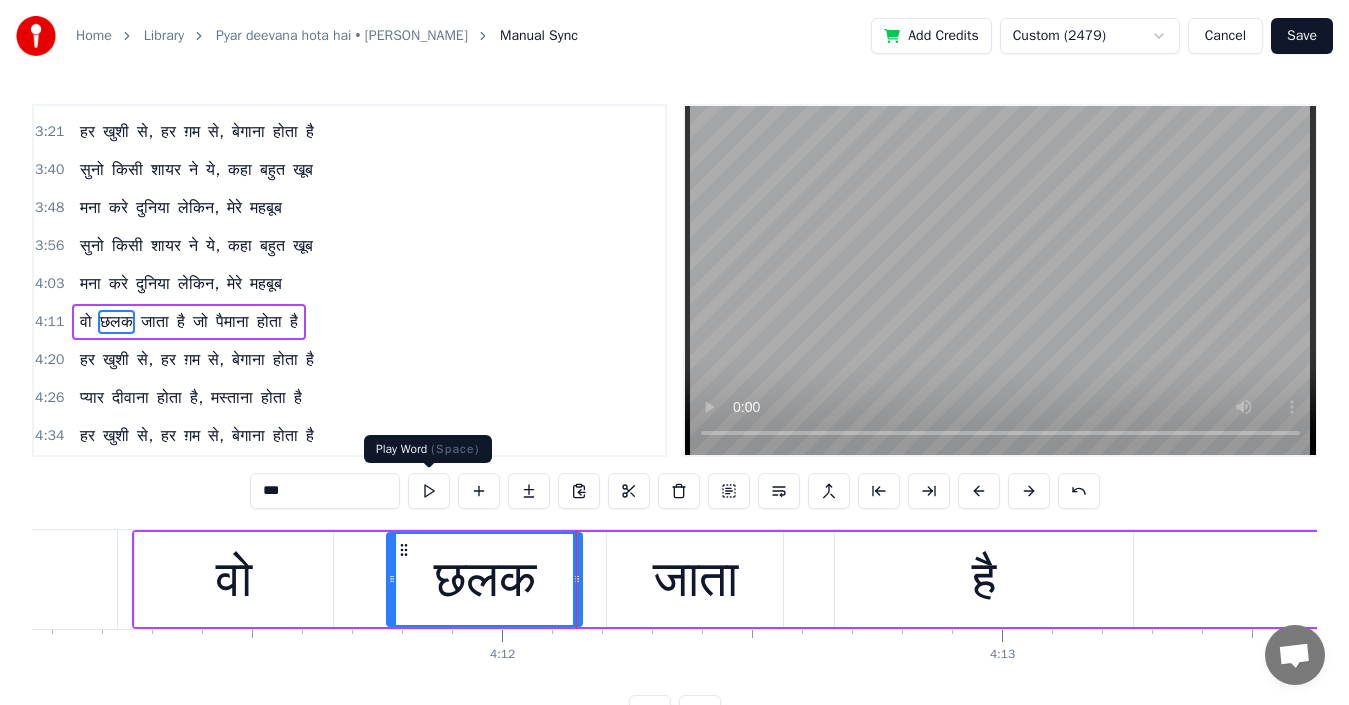 click at bounding box center [429, 491] 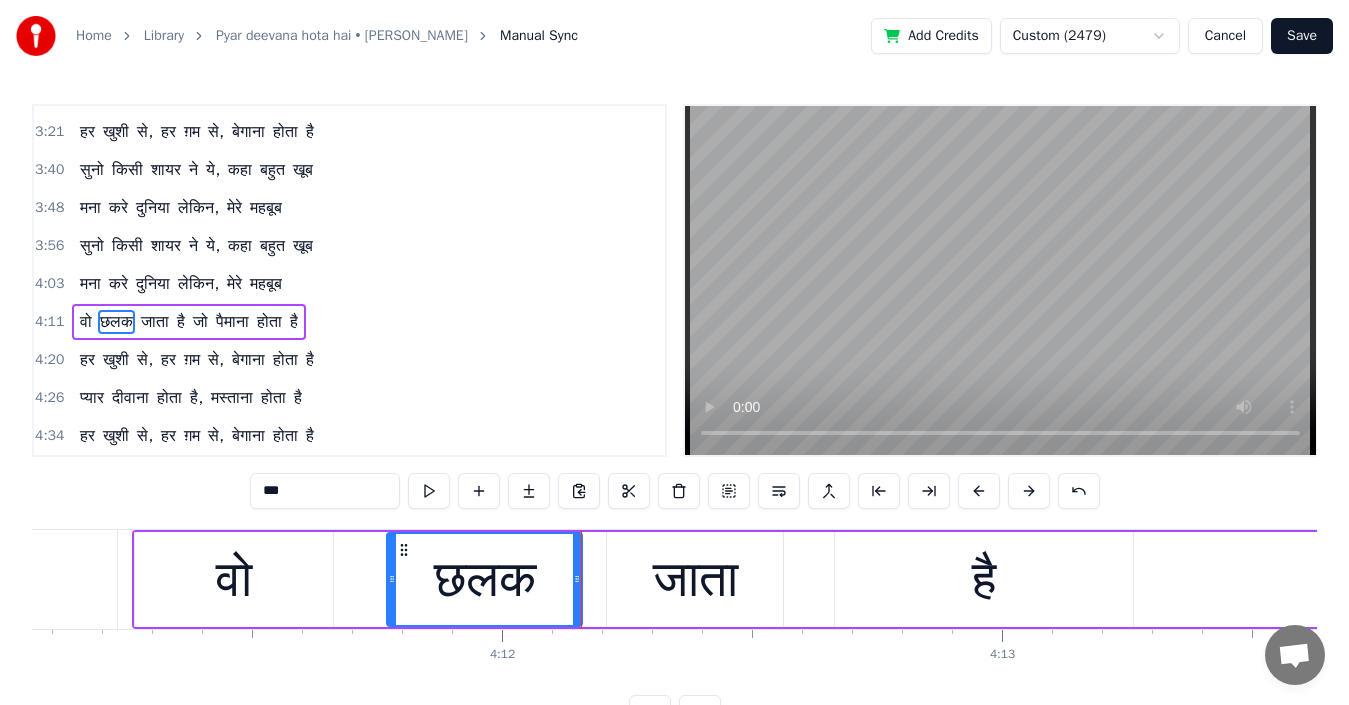 click on "जाता" at bounding box center [695, 579] 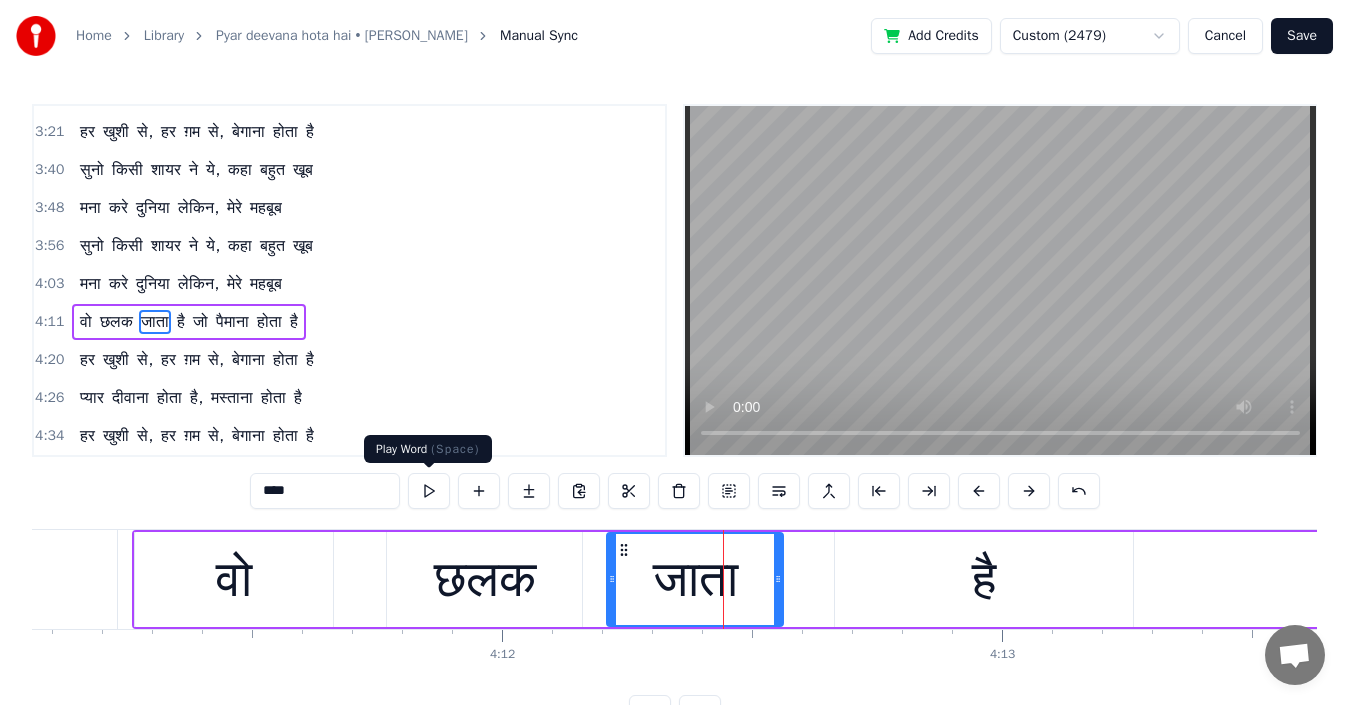 click at bounding box center (429, 491) 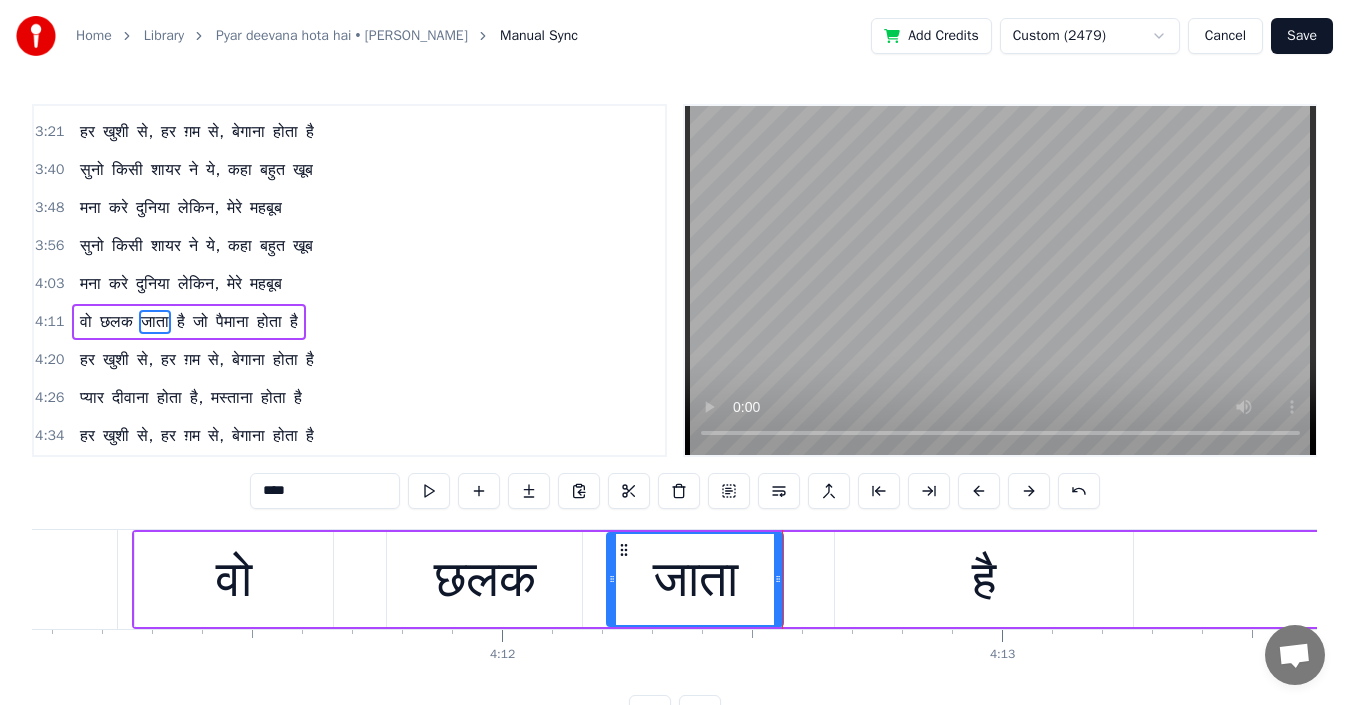 click 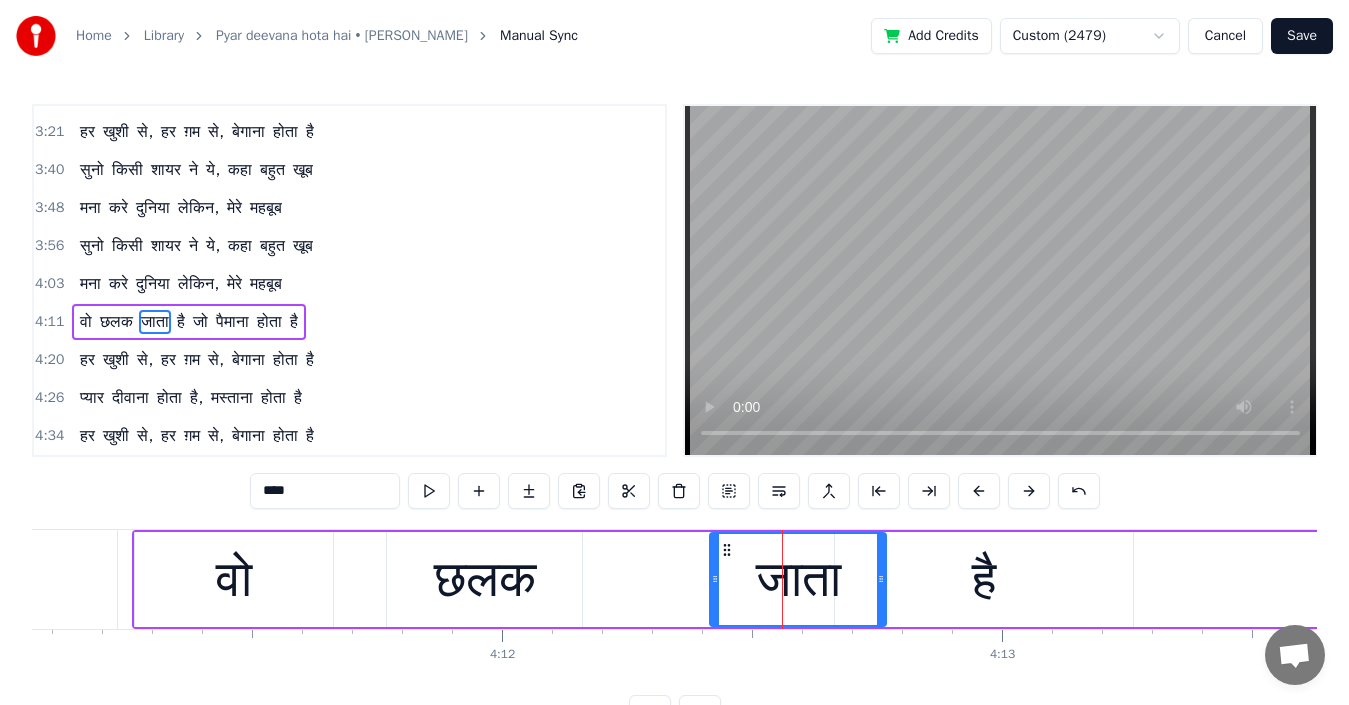drag, startPoint x: 624, startPoint y: 550, endPoint x: 727, endPoint y: 547, distance: 103.04368 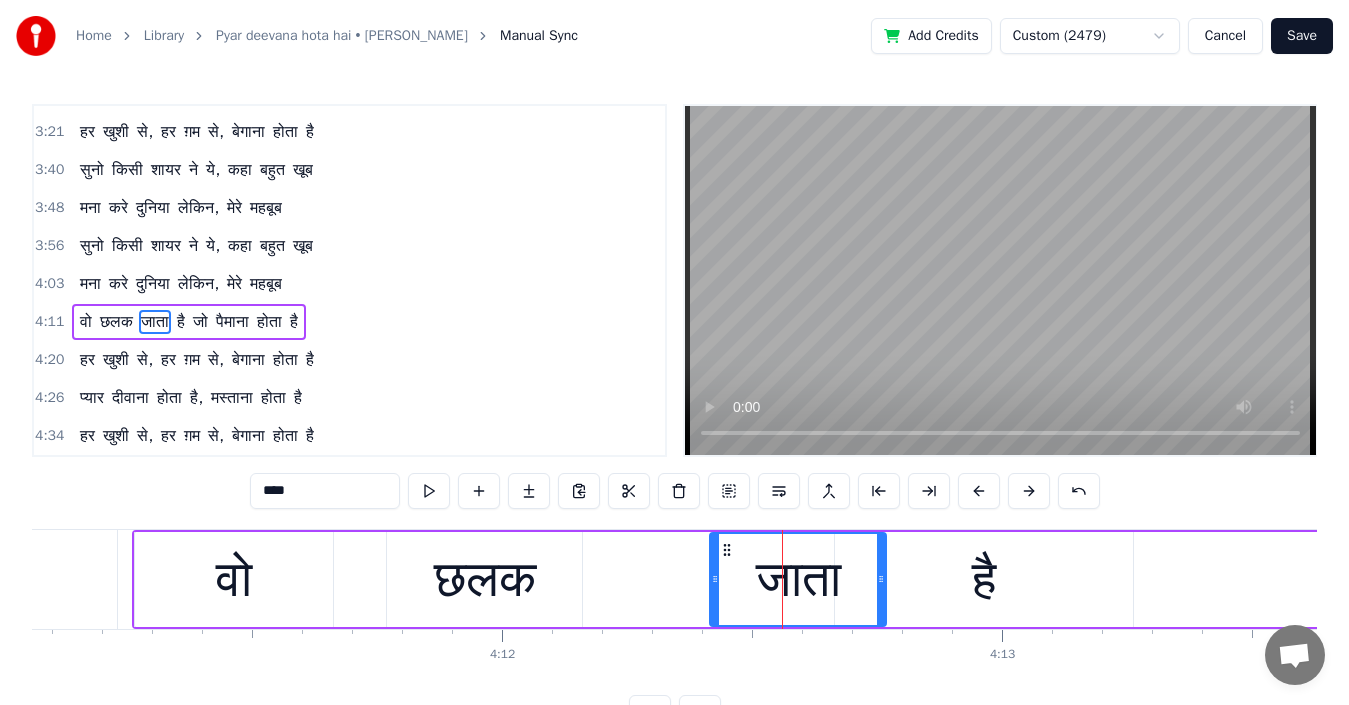 click on "छलक" at bounding box center [485, 579] 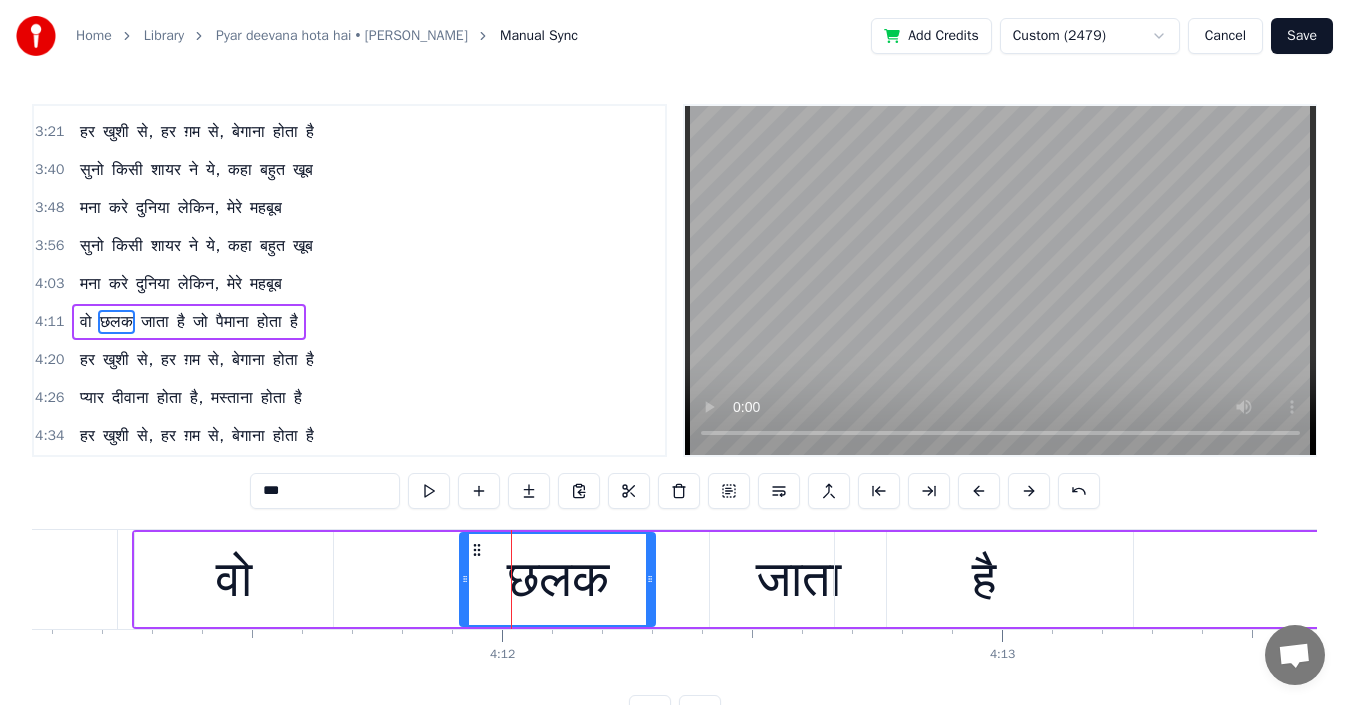 drag, startPoint x: 406, startPoint y: 551, endPoint x: 481, endPoint y: 552, distance: 75.00667 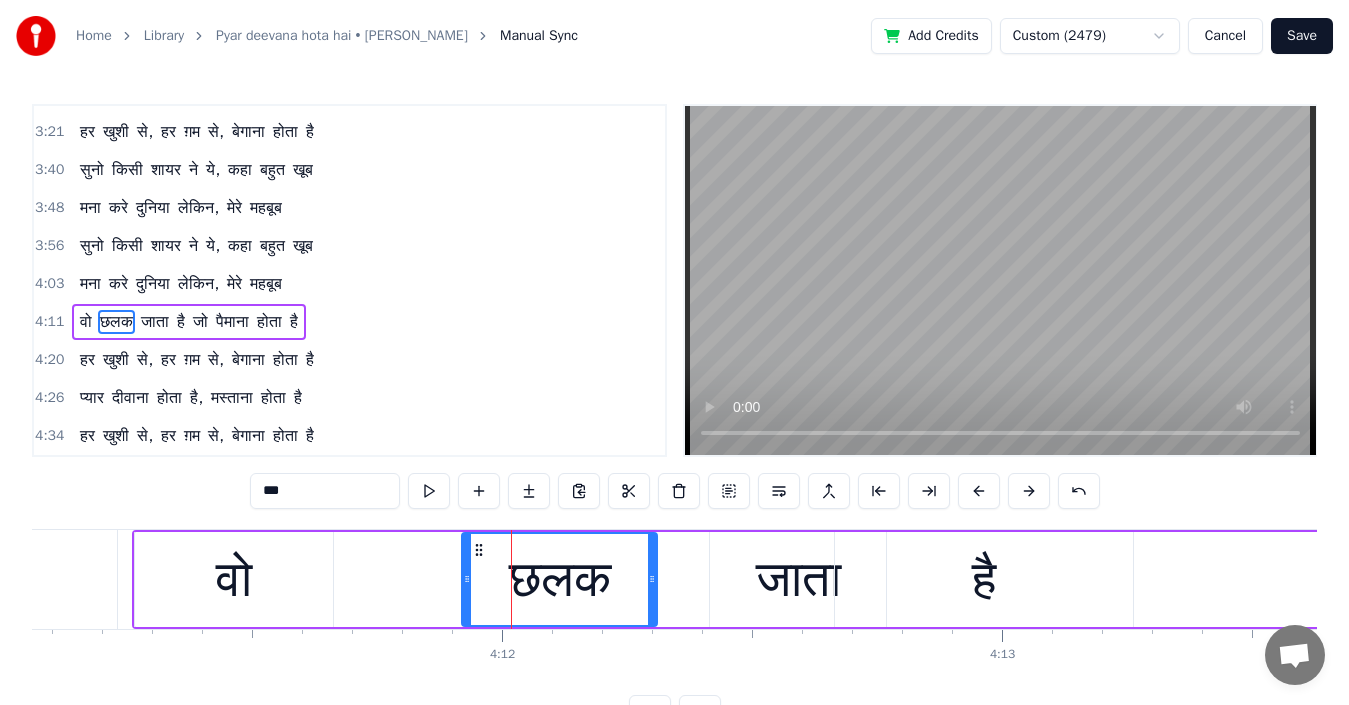 click on "वो" at bounding box center (234, 579) 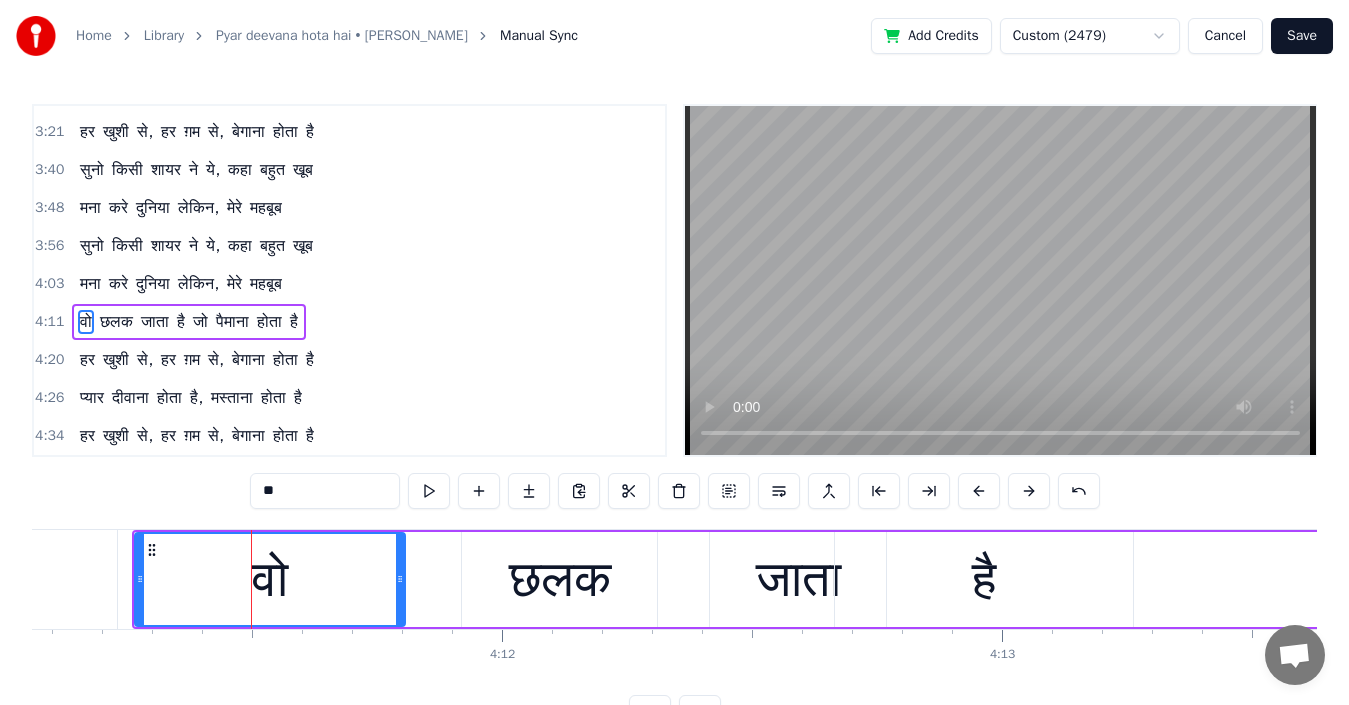 drag, startPoint x: 327, startPoint y: 578, endPoint x: 399, endPoint y: 581, distance: 72.06247 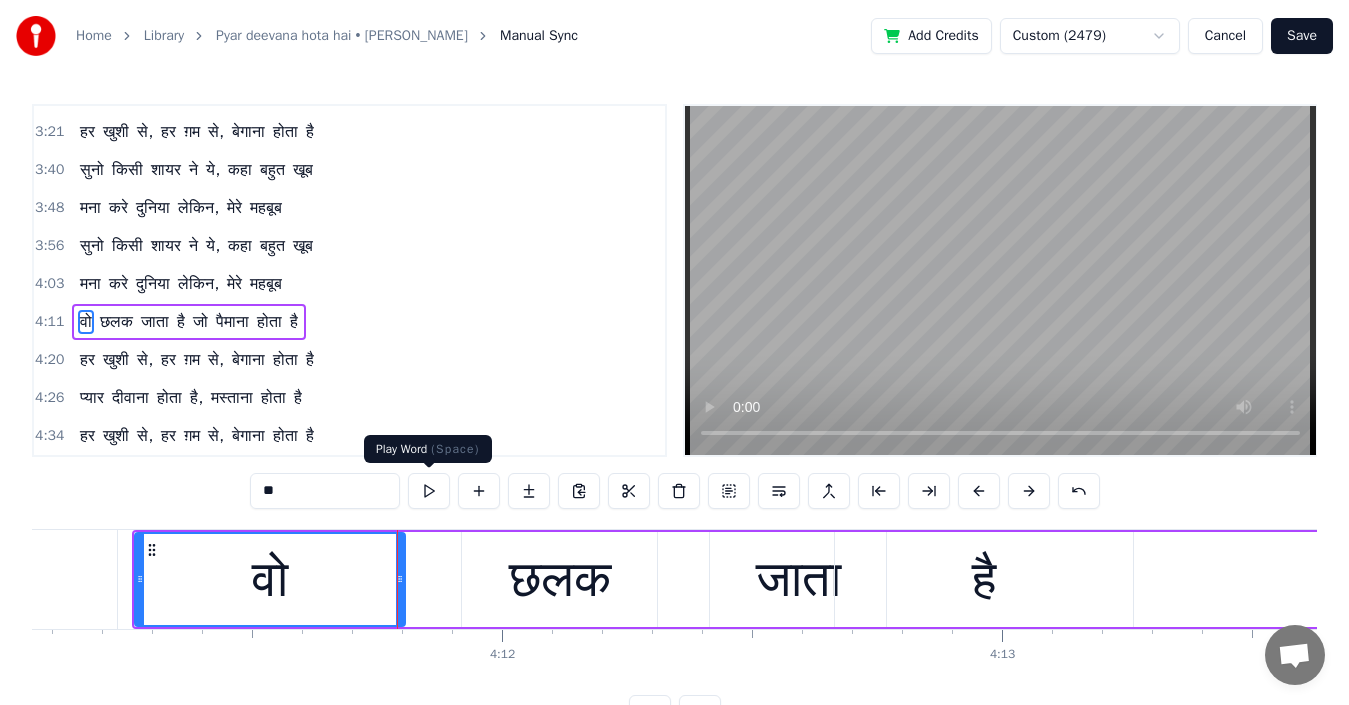 click at bounding box center (429, 491) 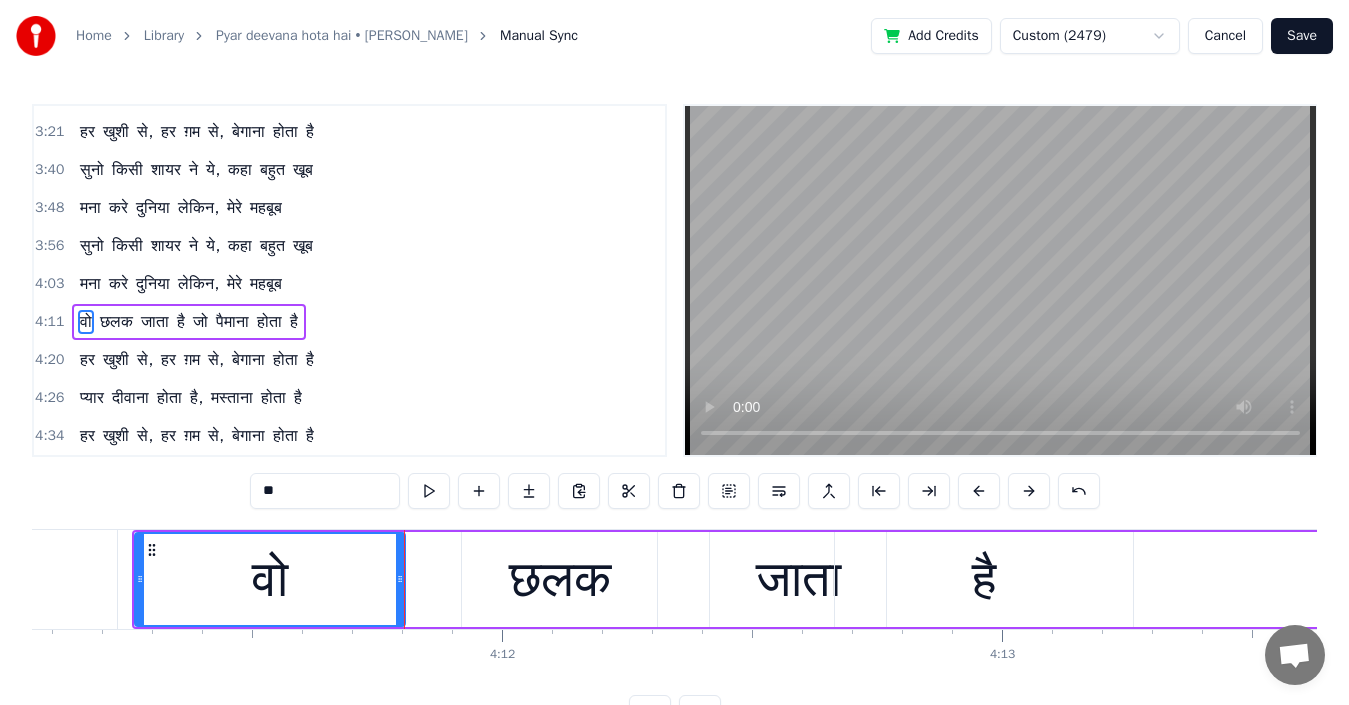 click on "छलक" at bounding box center (560, 579) 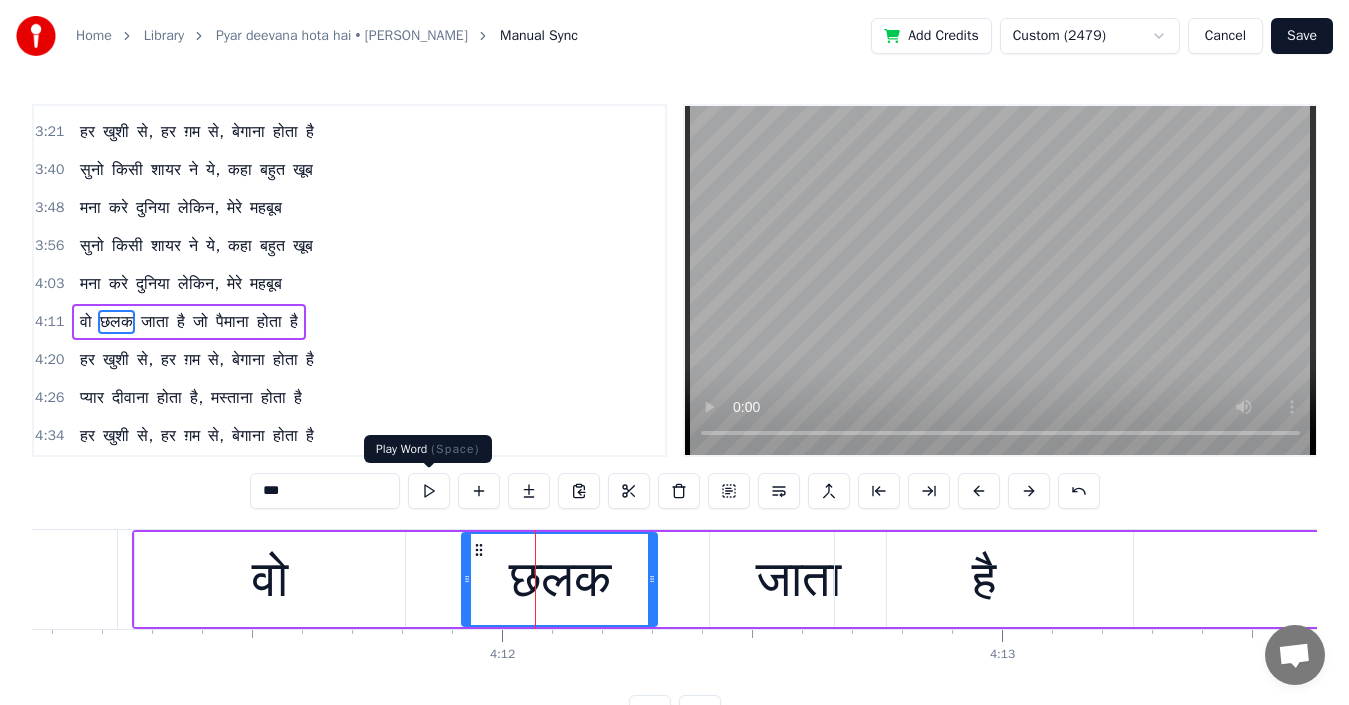 click at bounding box center (429, 491) 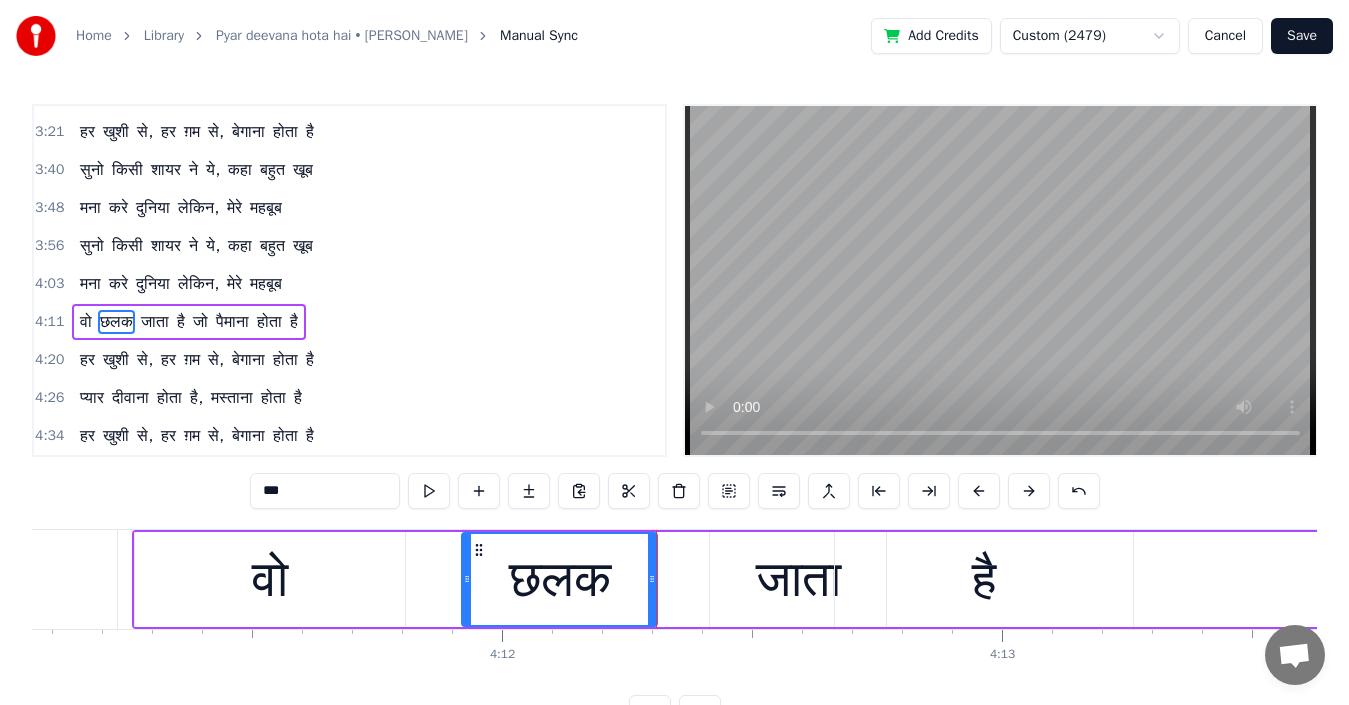 click on "जाता" at bounding box center (798, 579) 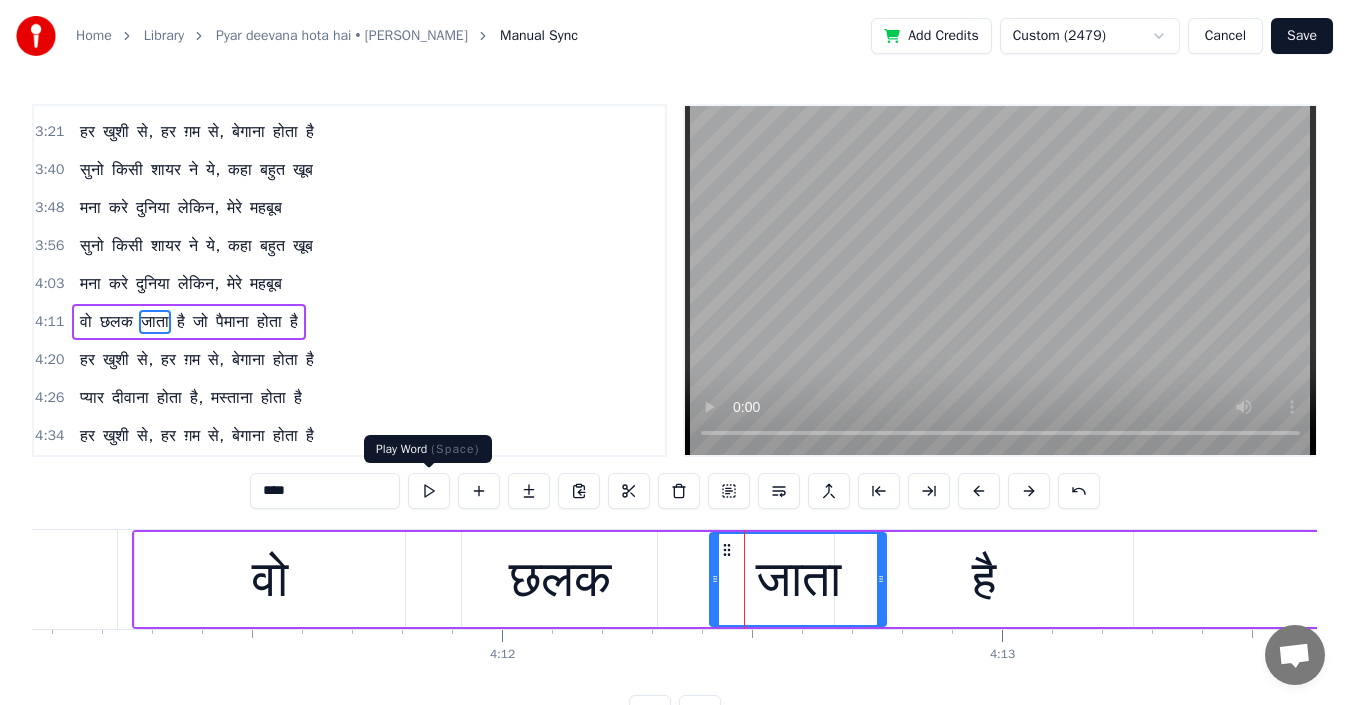 click at bounding box center [429, 491] 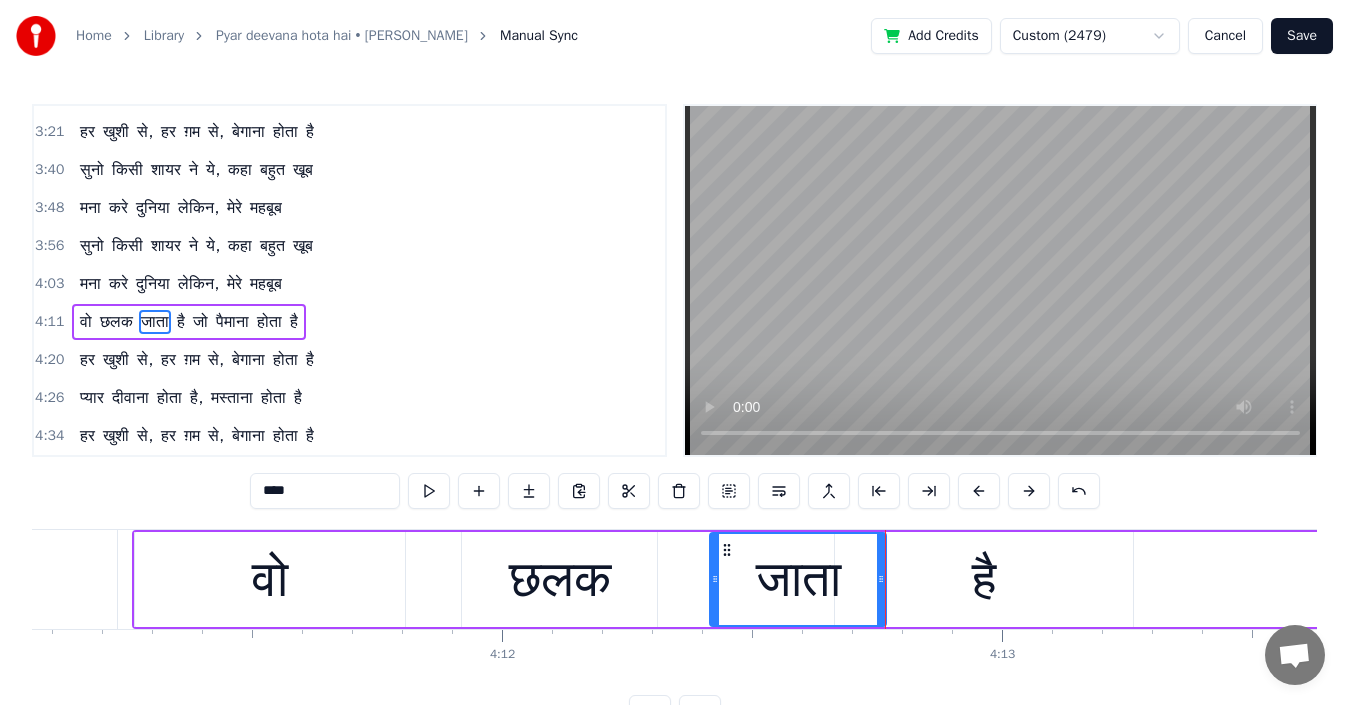 click on "है" at bounding box center (984, 579) 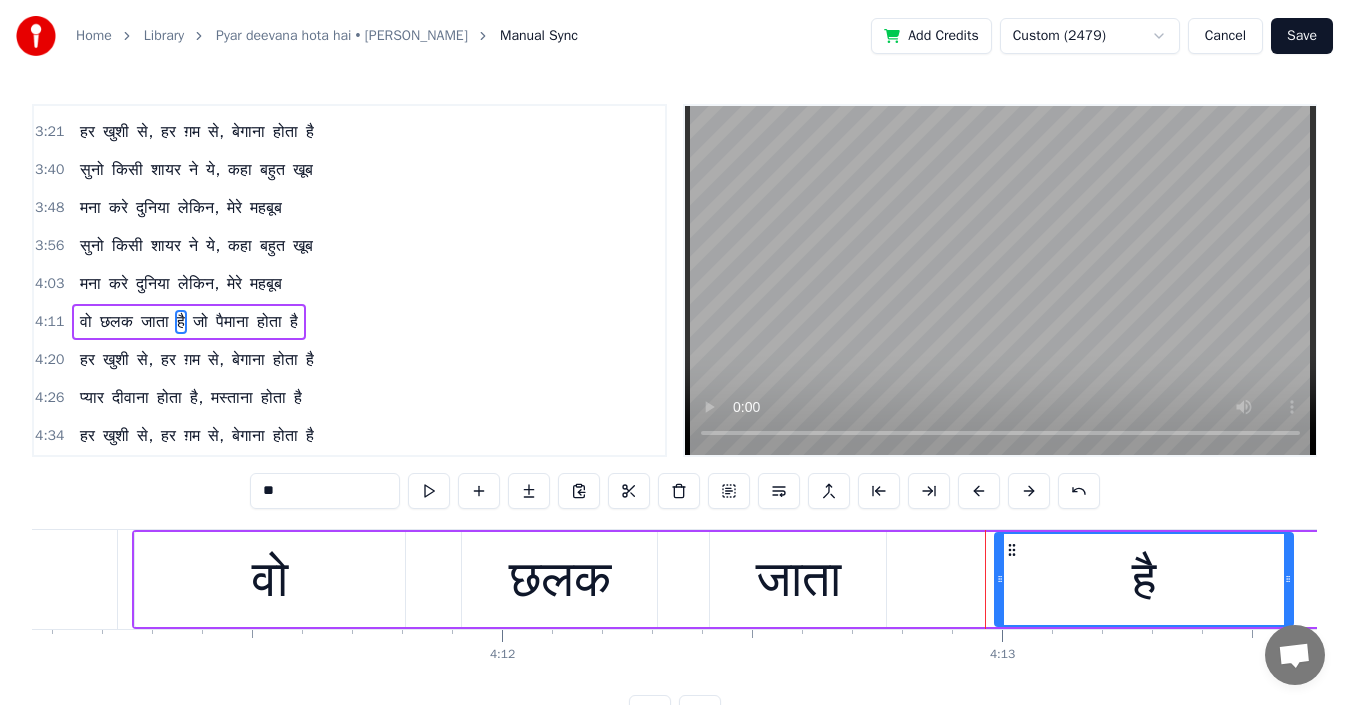 drag, startPoint x: 850, startPoint y: 548, endPoint x: 1011, endPoint y: 558, distance: 161.31026 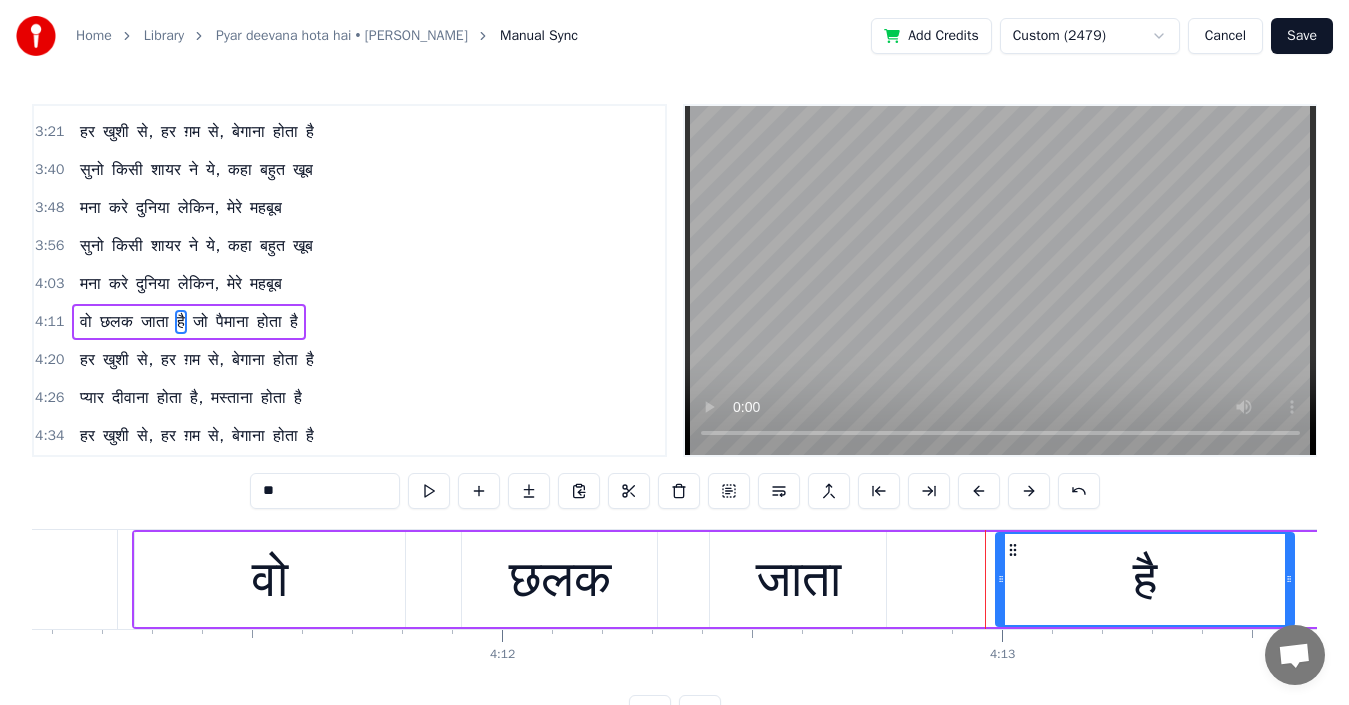 click on "जाता" at bounding box center (798, 579) 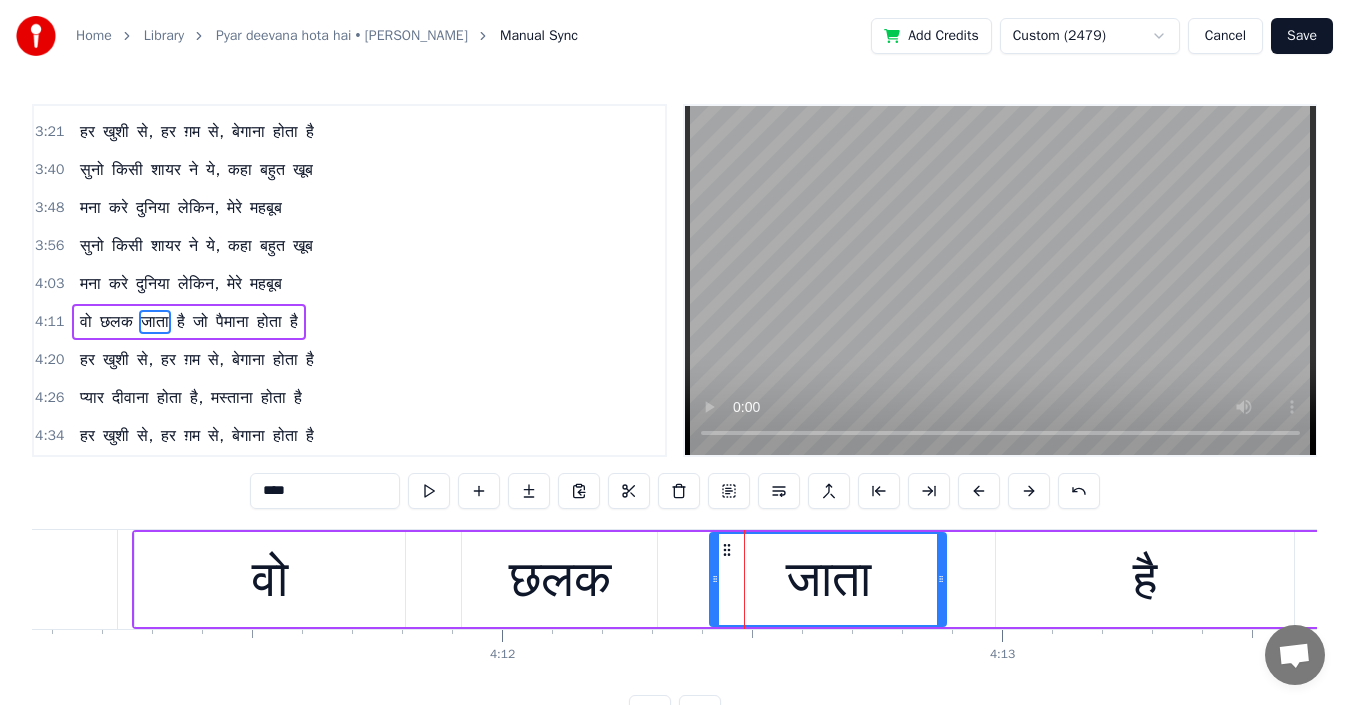 drag, startPoint x: 880, startPoint y: 580, endPoint x: 940, endPoint y: 579, distance: 60.00833 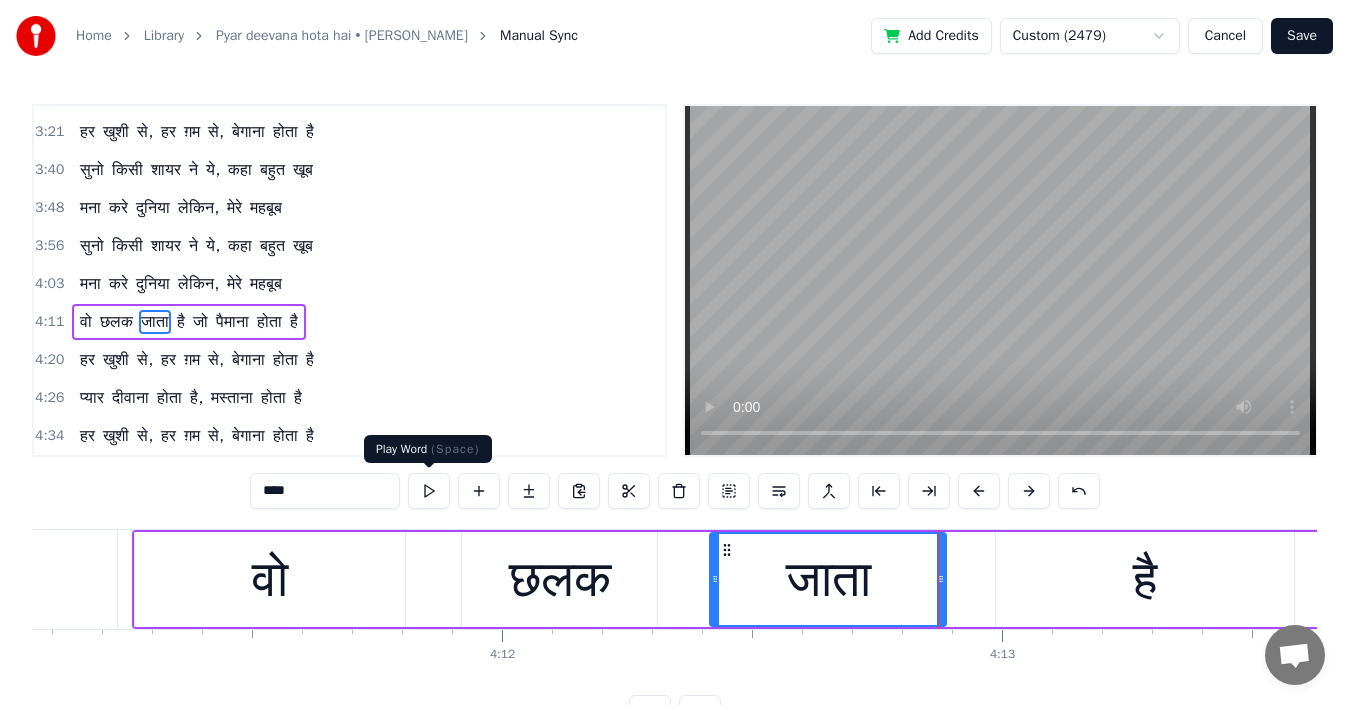 click at bounding box center (429, 491) 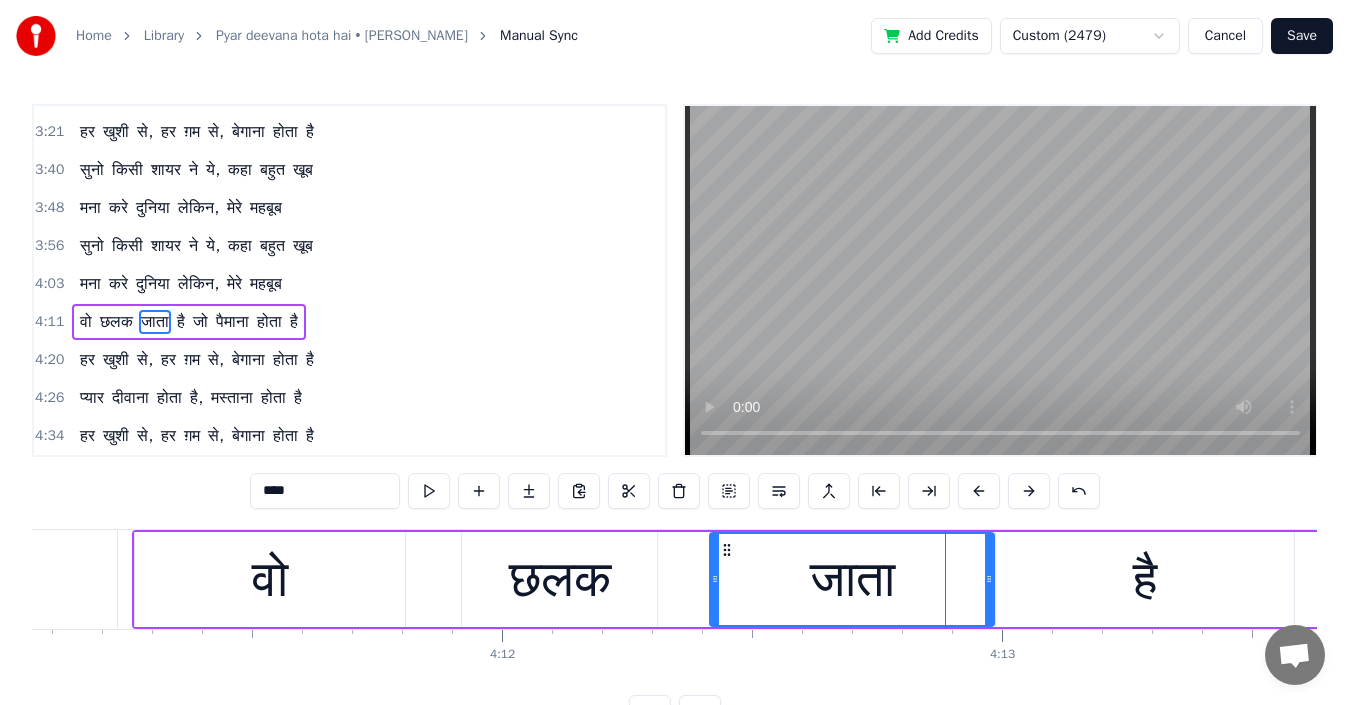 drag, startPoint x: 944, startPoint y: 578, endPoint x: 992, endPoint y: 583, distance: 48.259712 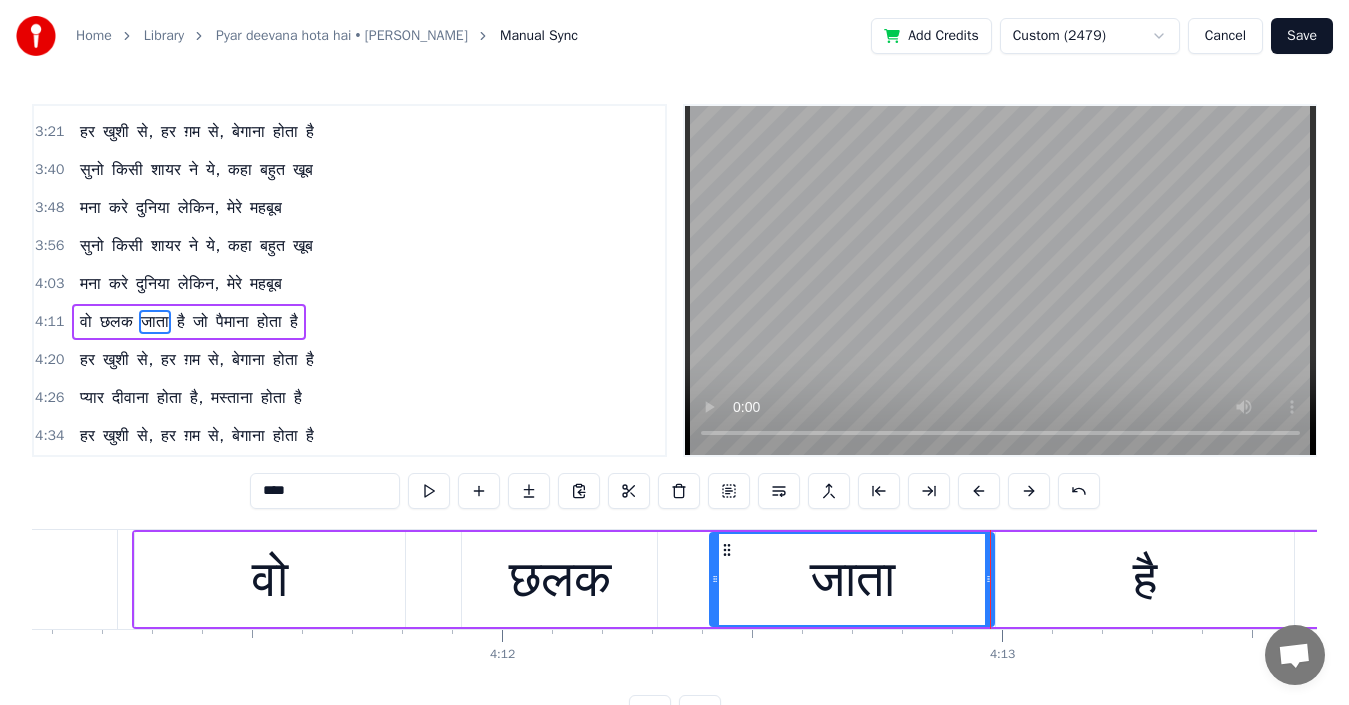 click on "है" at bounding box center (1145, 579) 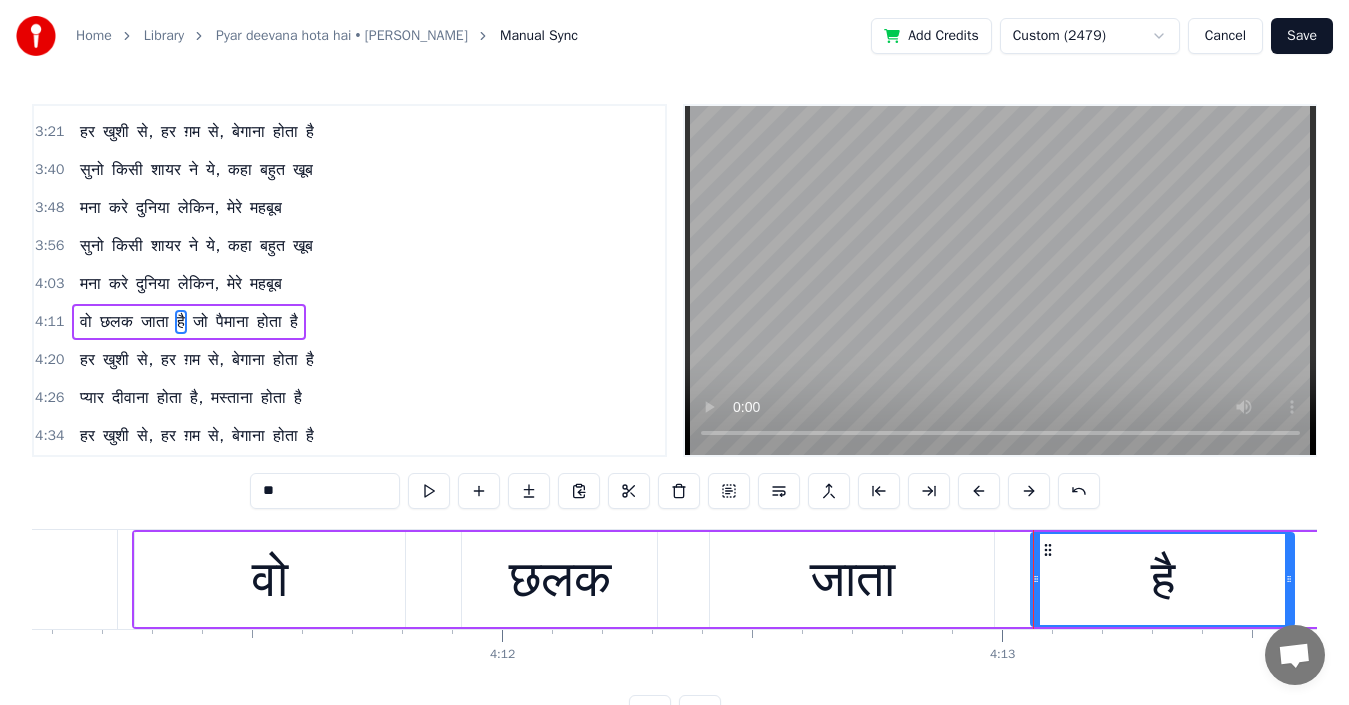drag, startPoint x: 1000, startPoint y: 571, endPoint x: 1042, endPoint y: 571, distance: 42 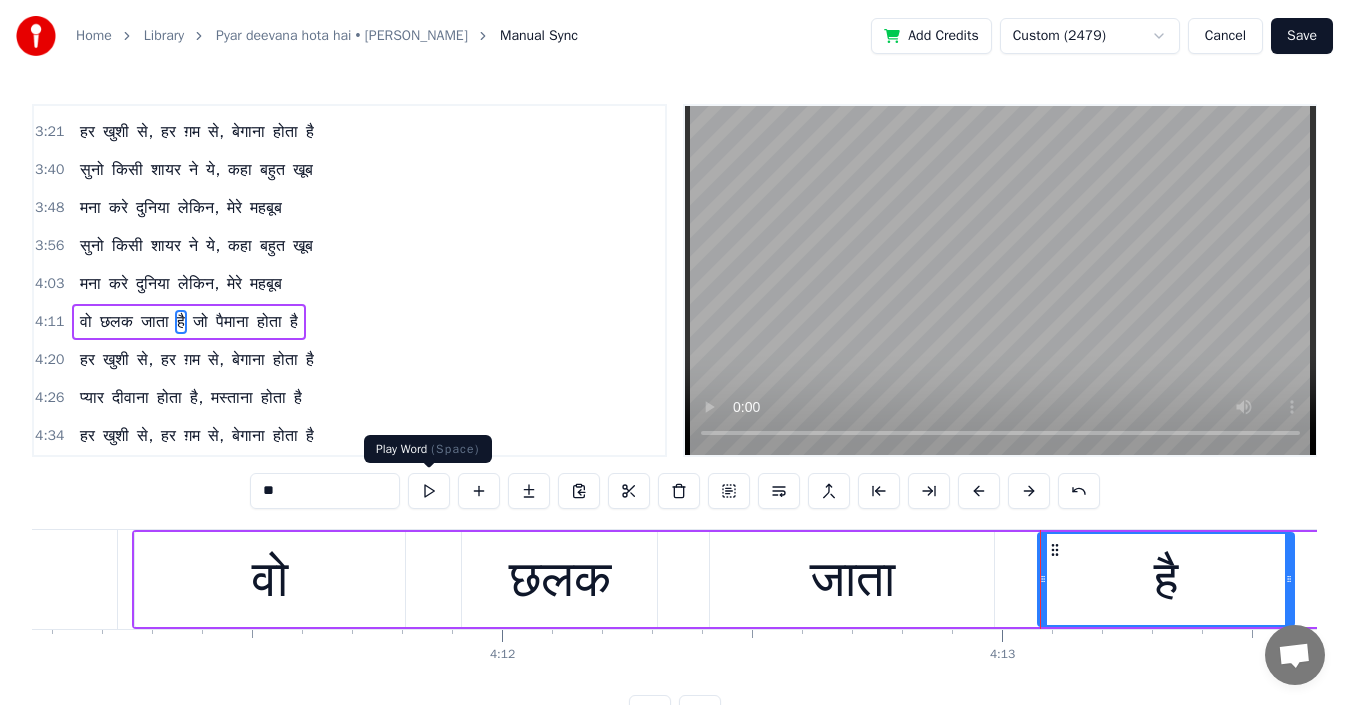 click at bounding box center [429, 491] 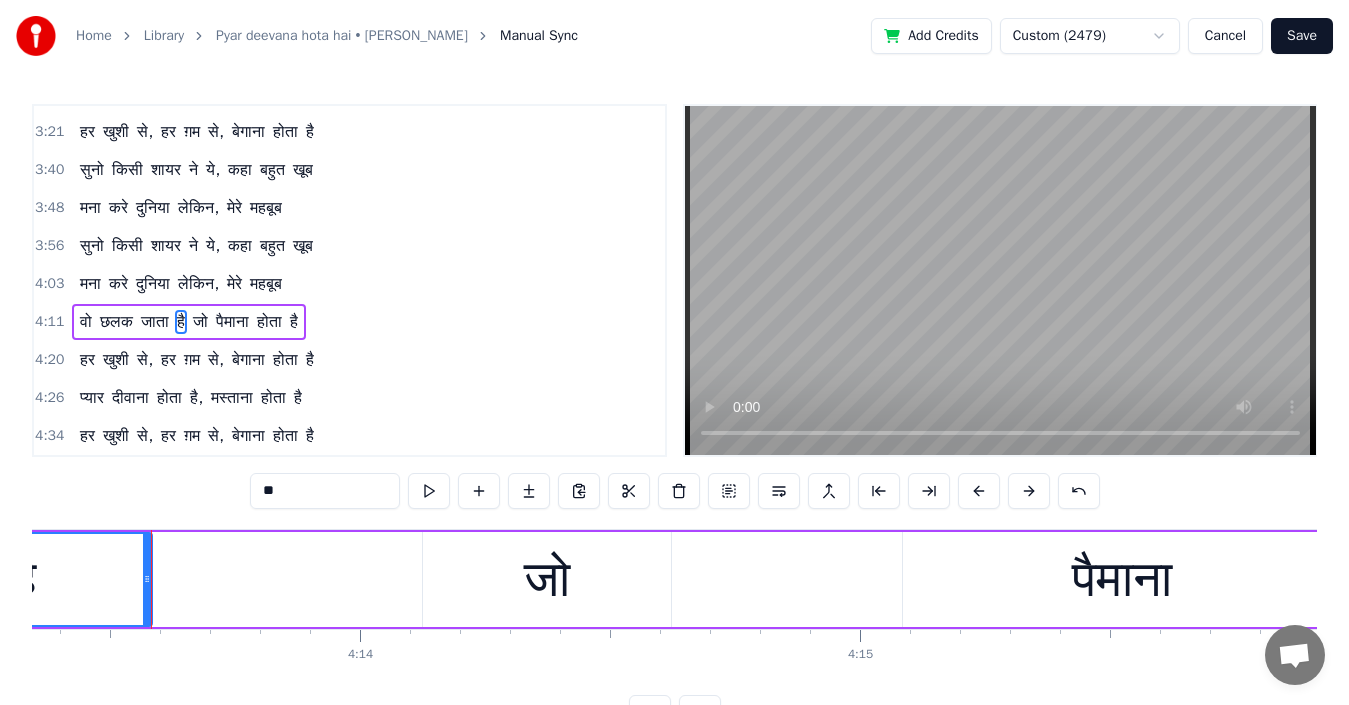 scroll, scrollTop: 0, scrollLeft: 126691, axis: horizontal 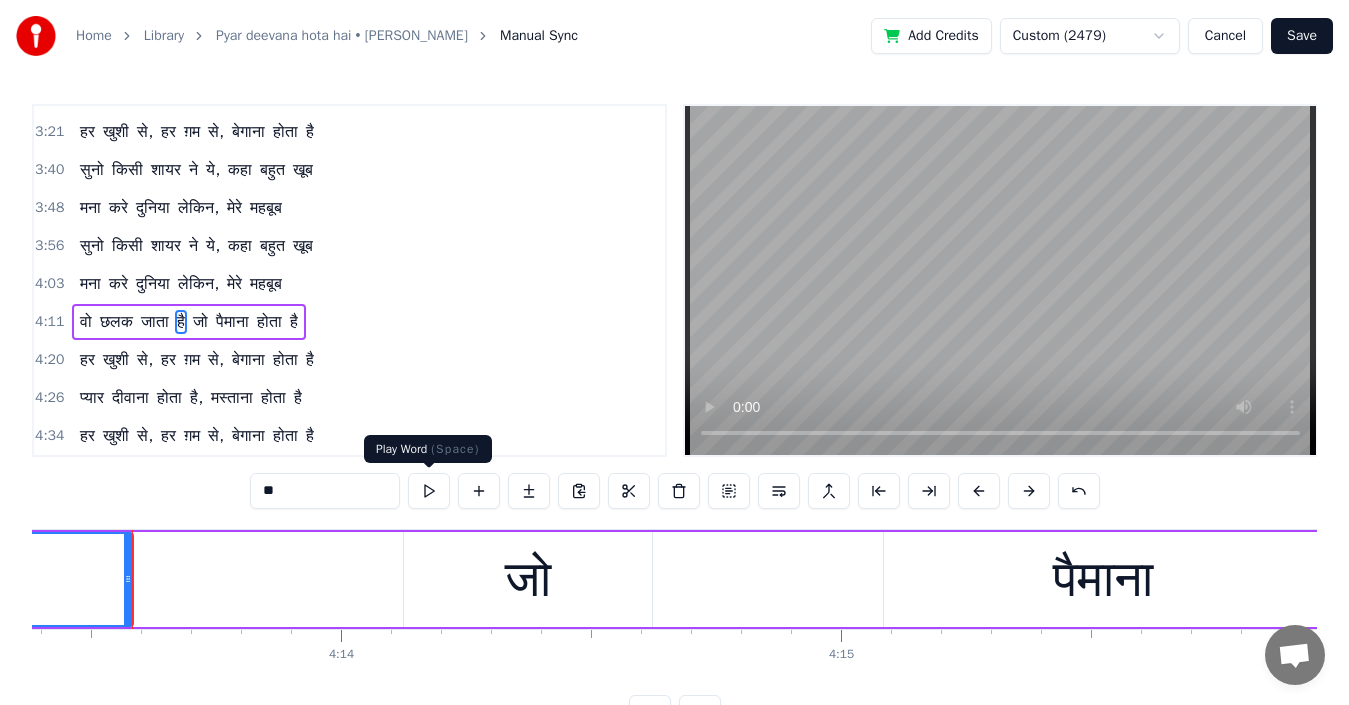 click at bounding box center (429, 491) 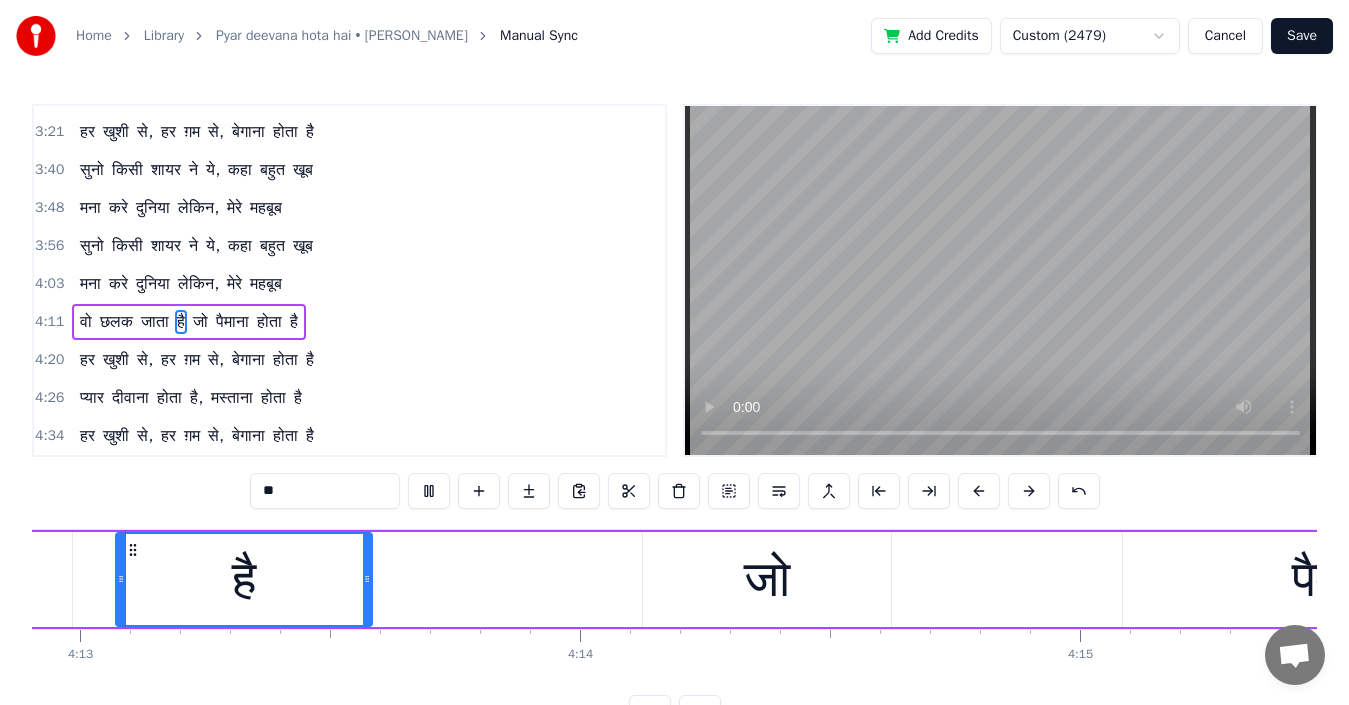 scroll, scrollTop: 0, scrollLeft: 126444, axis: horizontal 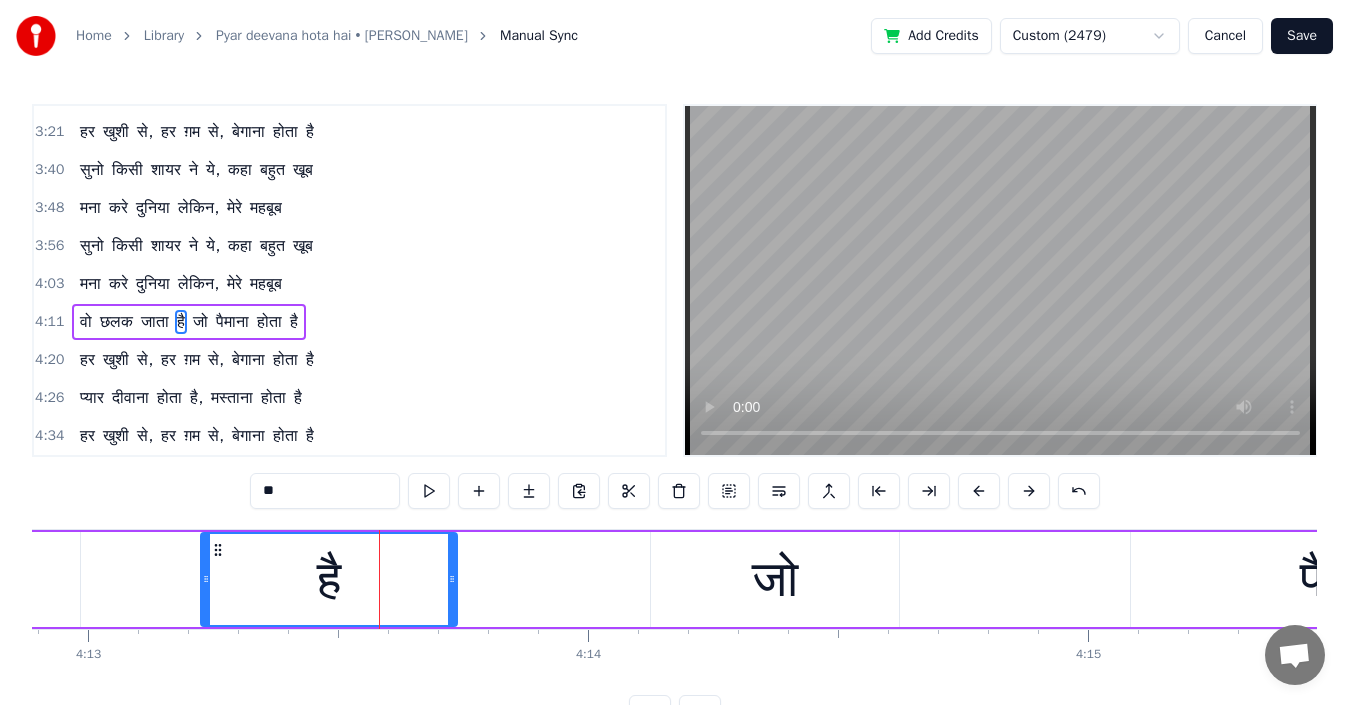 drag, startPoint x: 142, startPoint y: 551, endPoint x: 219, endPoint y: 566, distance: 78.44743 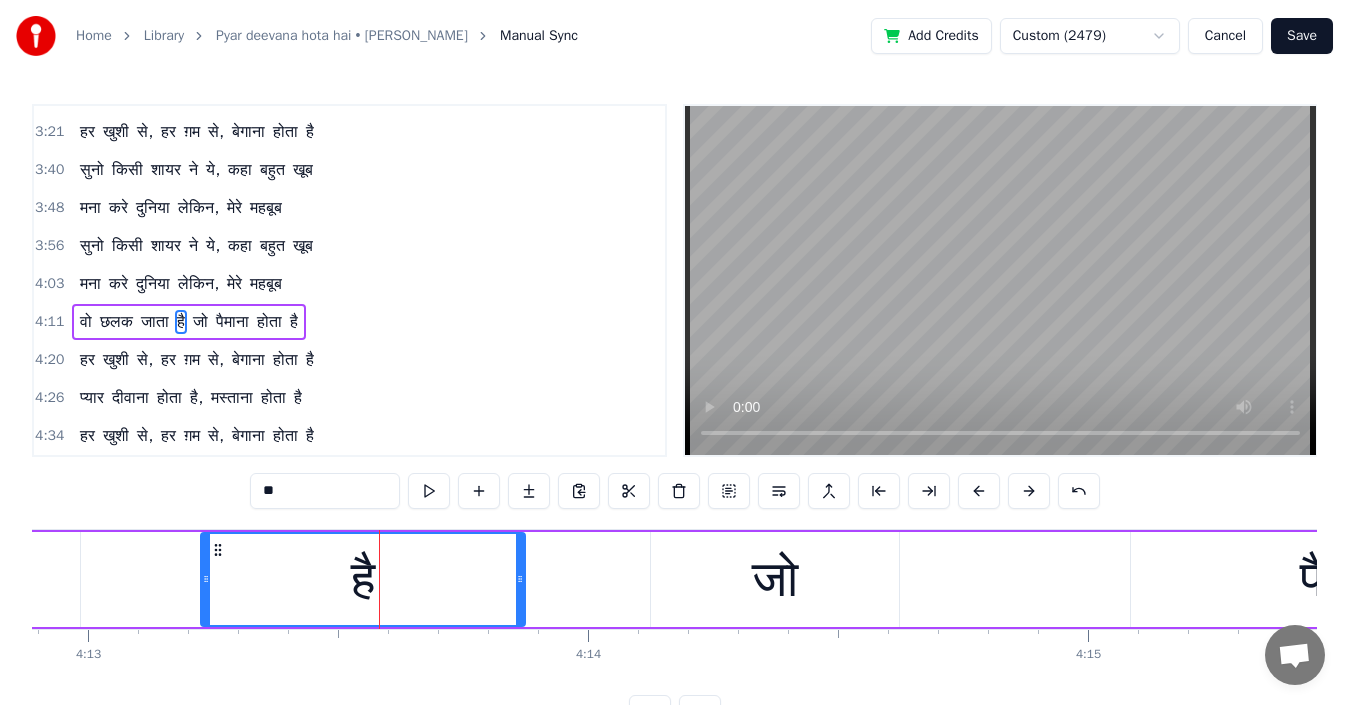 drag, startPoint x: 450, startPoint y: 580, endPoint x: 518, endPoint y: 578, distance: 68.0294 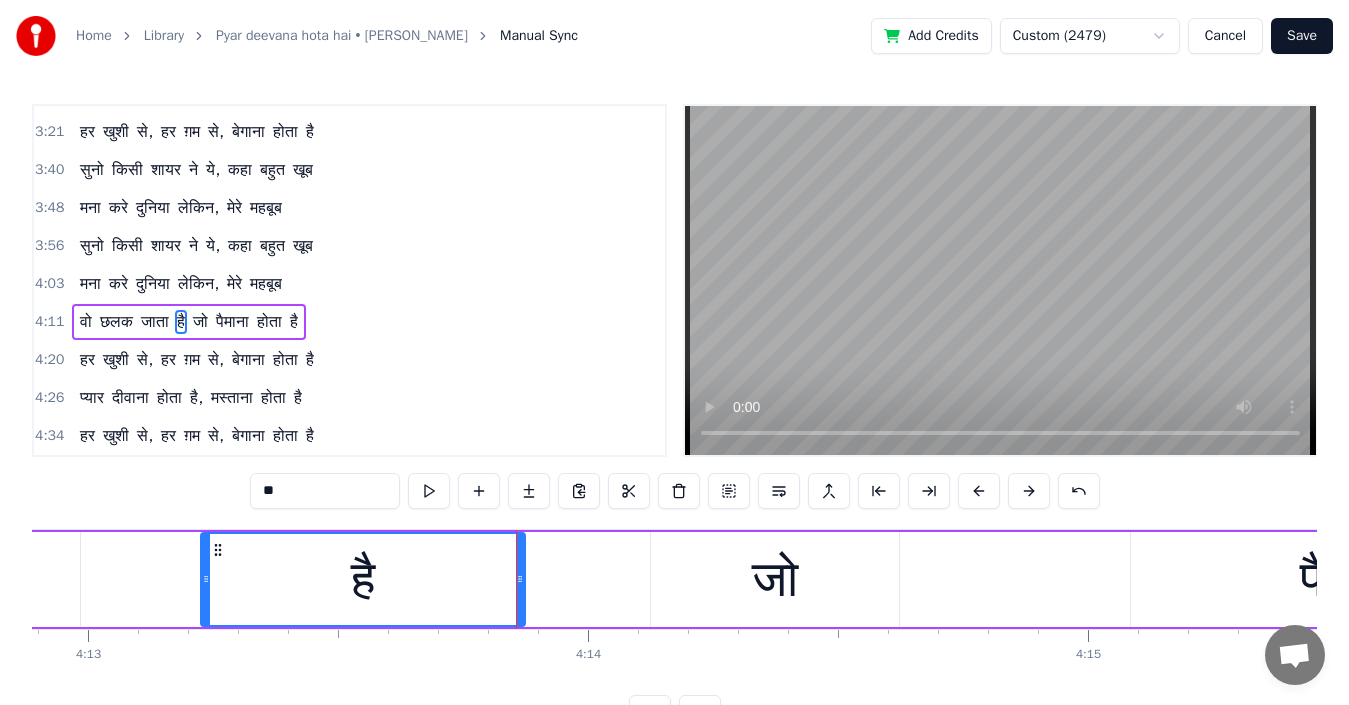 click on "जाता" at bounding box center [-62, 579] 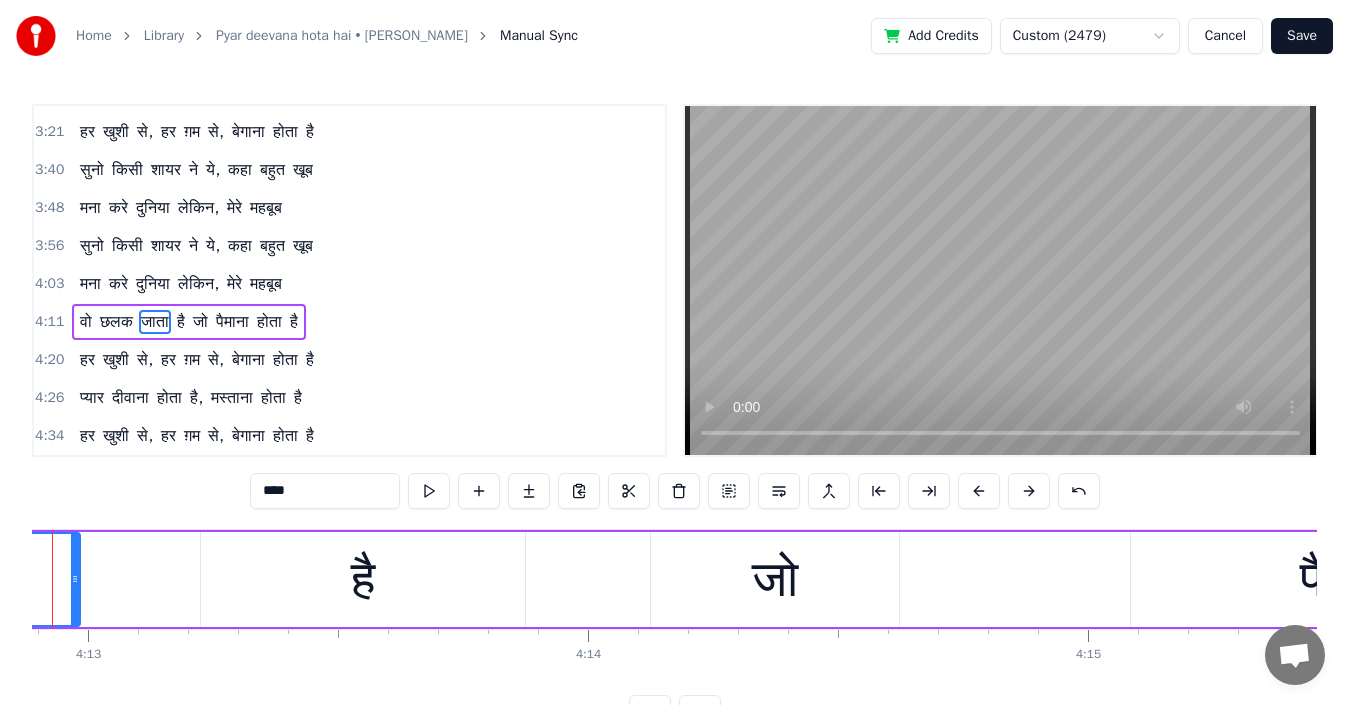 scroll, scrollTop: 0, scrollLeft: 126364, axis: horizontal 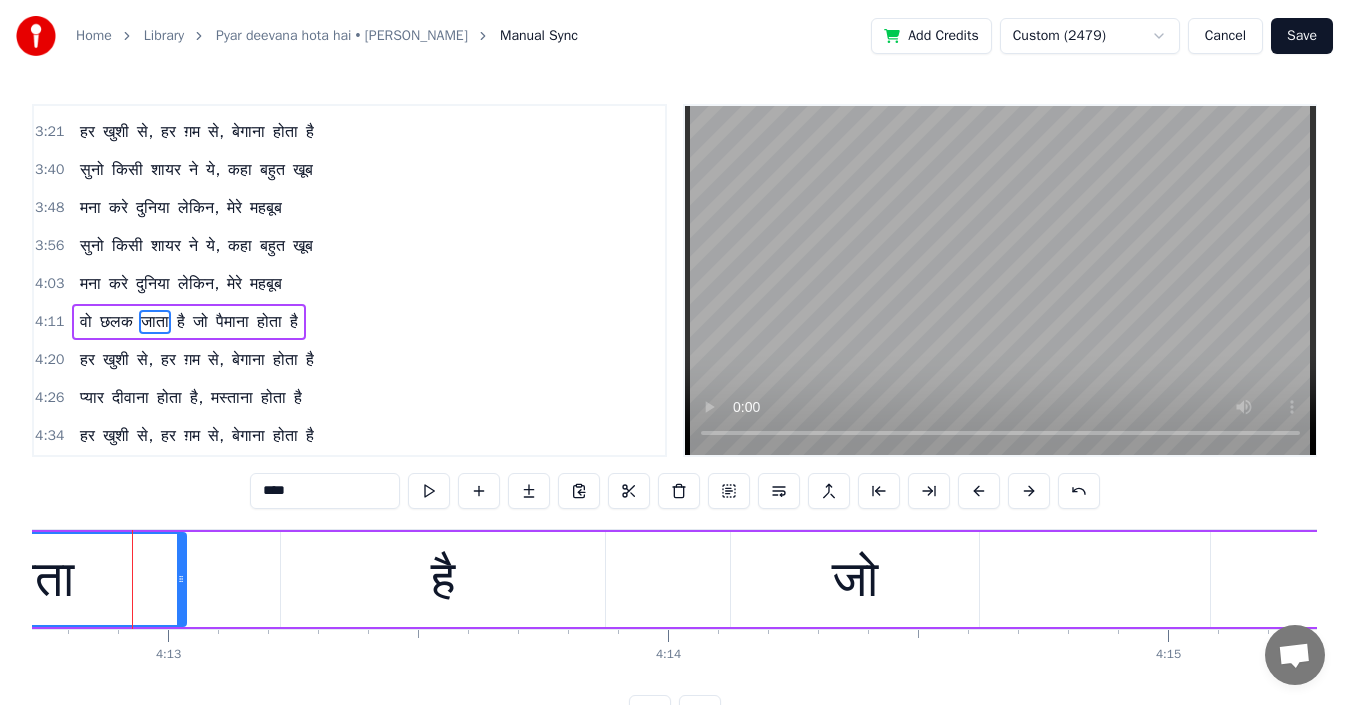 drag, startPoint x: 157, startPoint y: 573, endPoint x: 190, endPoint y: 571, distance: 33.06055 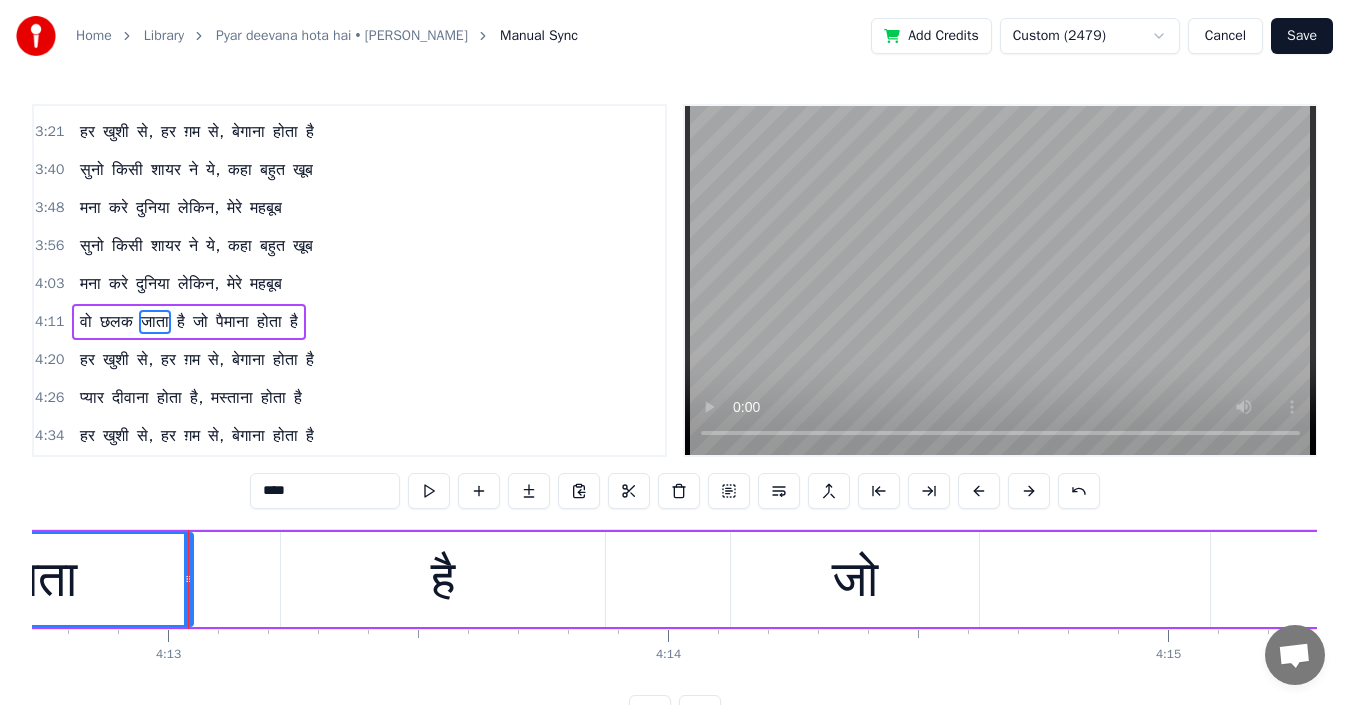 click on "वो छलक जाता है जो पैमाना होता है" at bounding box center (1380, 579) 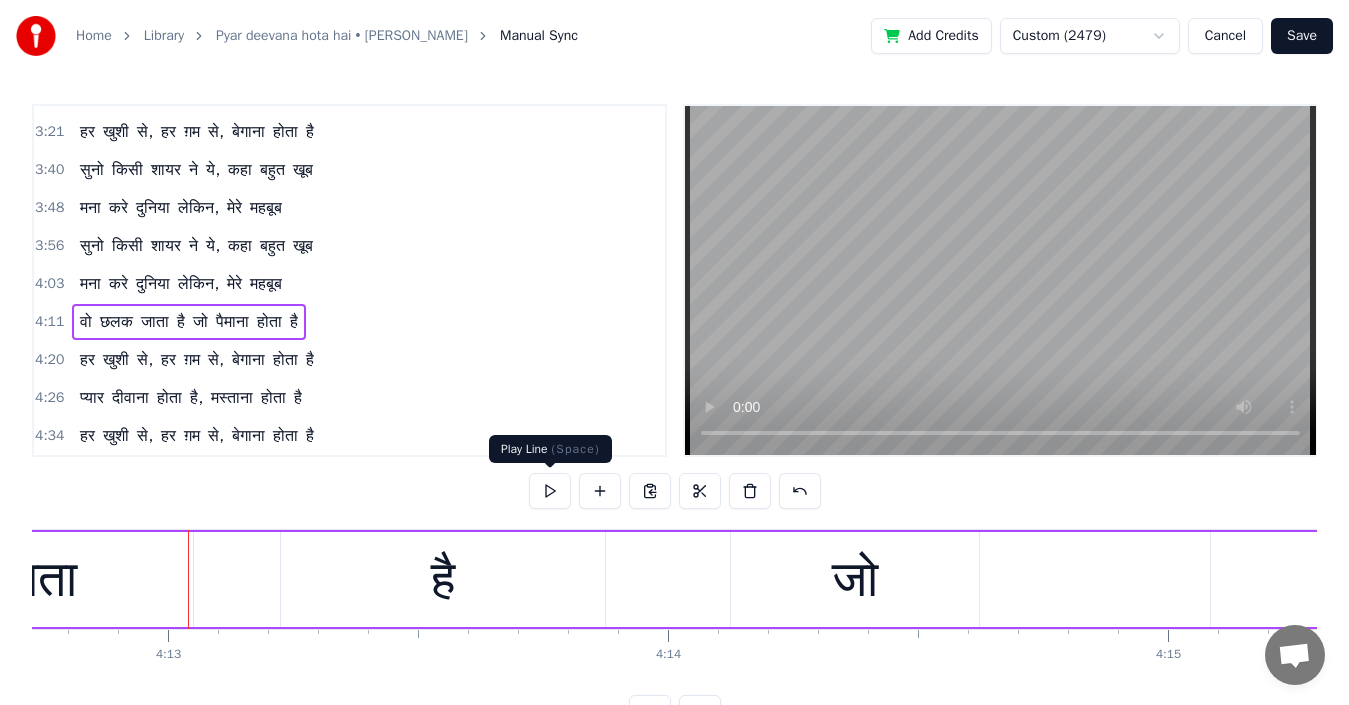 click at bounding box center [550, 491] 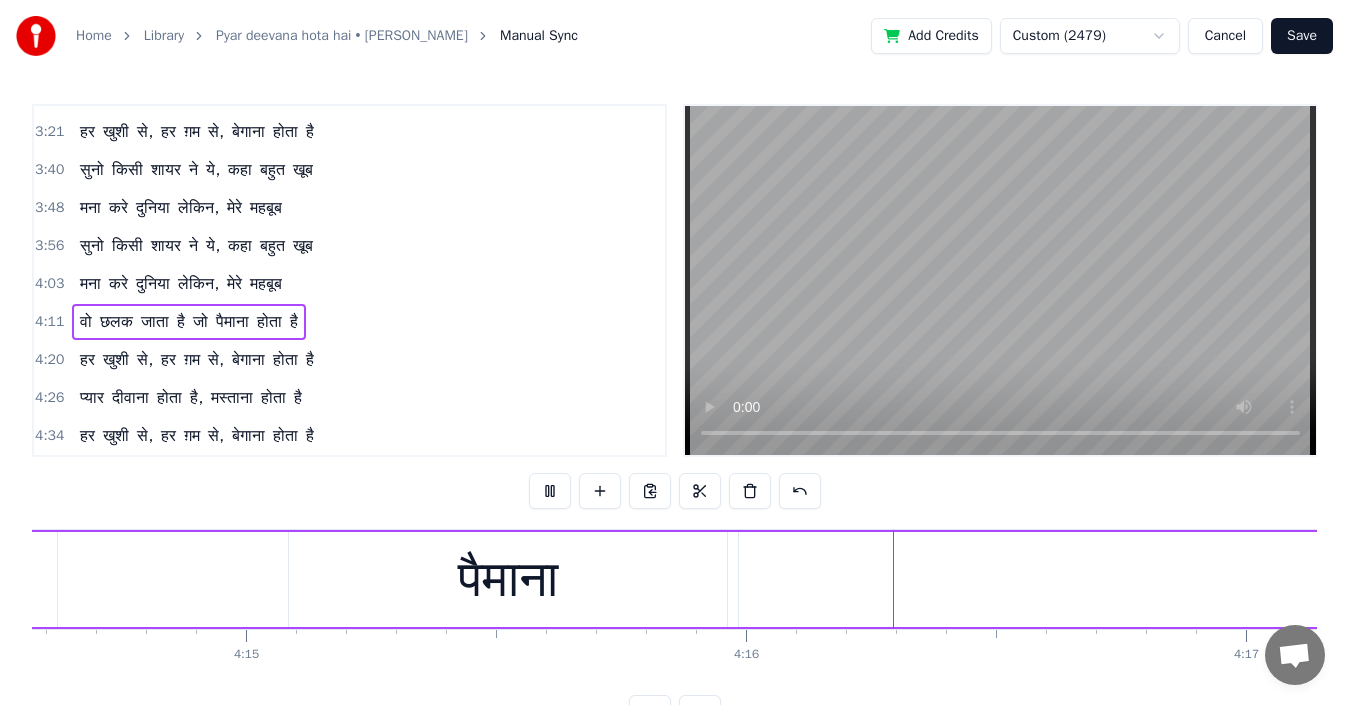 scroll, scrollTop: 0, scrollLeft: 127814, axis: horizontal 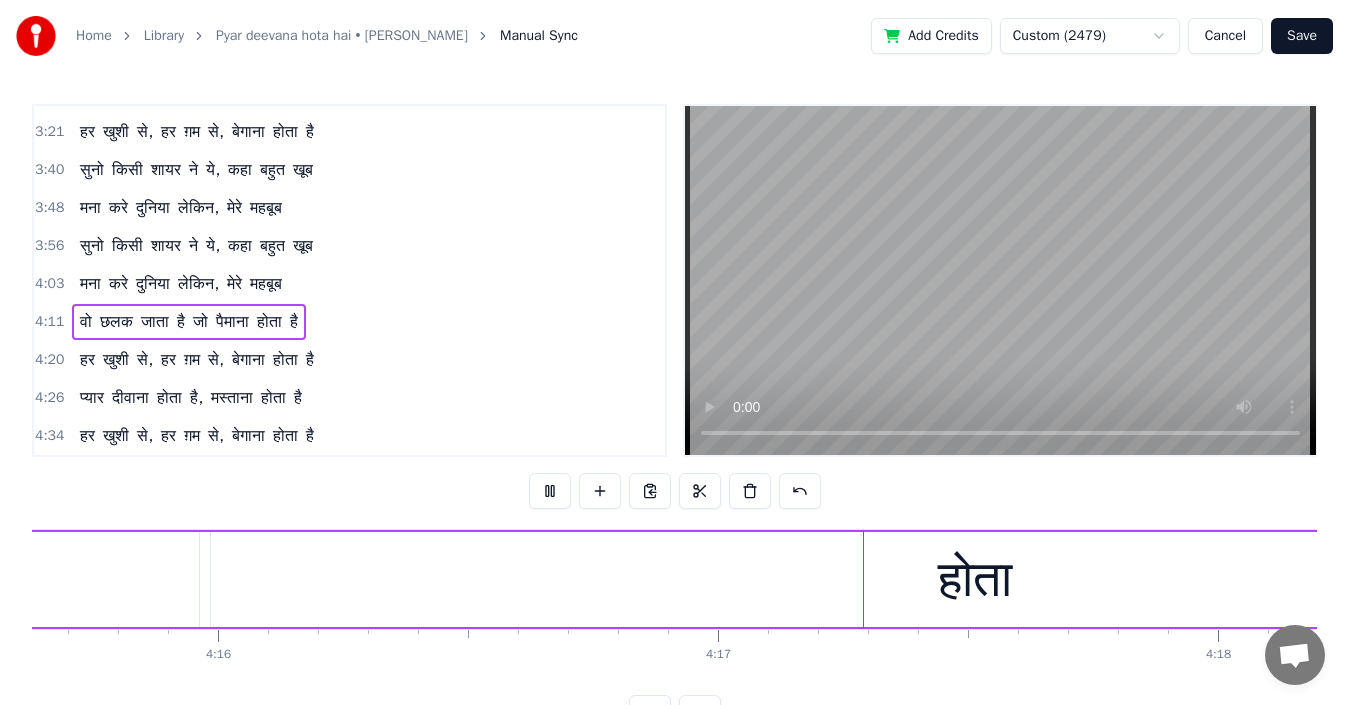 click at bounding box center [550, 491] 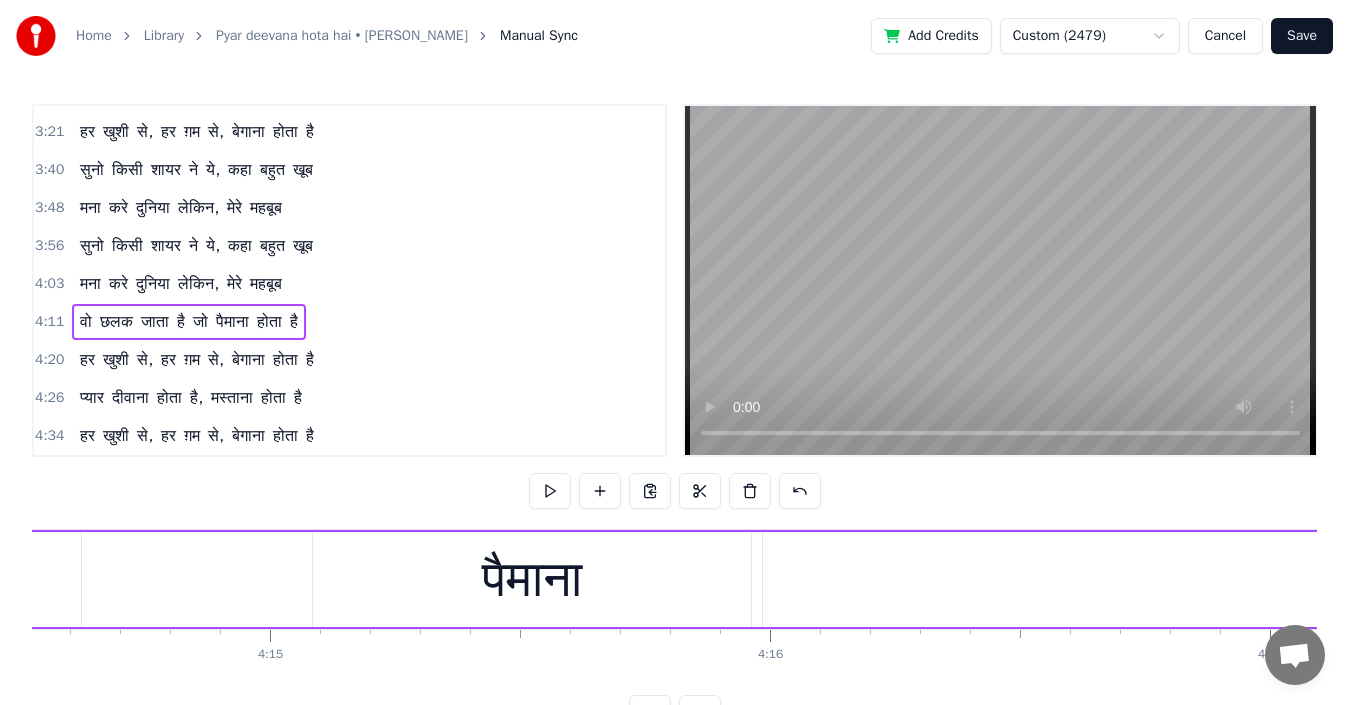 scroll, scrollTop: 0, scrollLeft: 127254, axis: horizontal 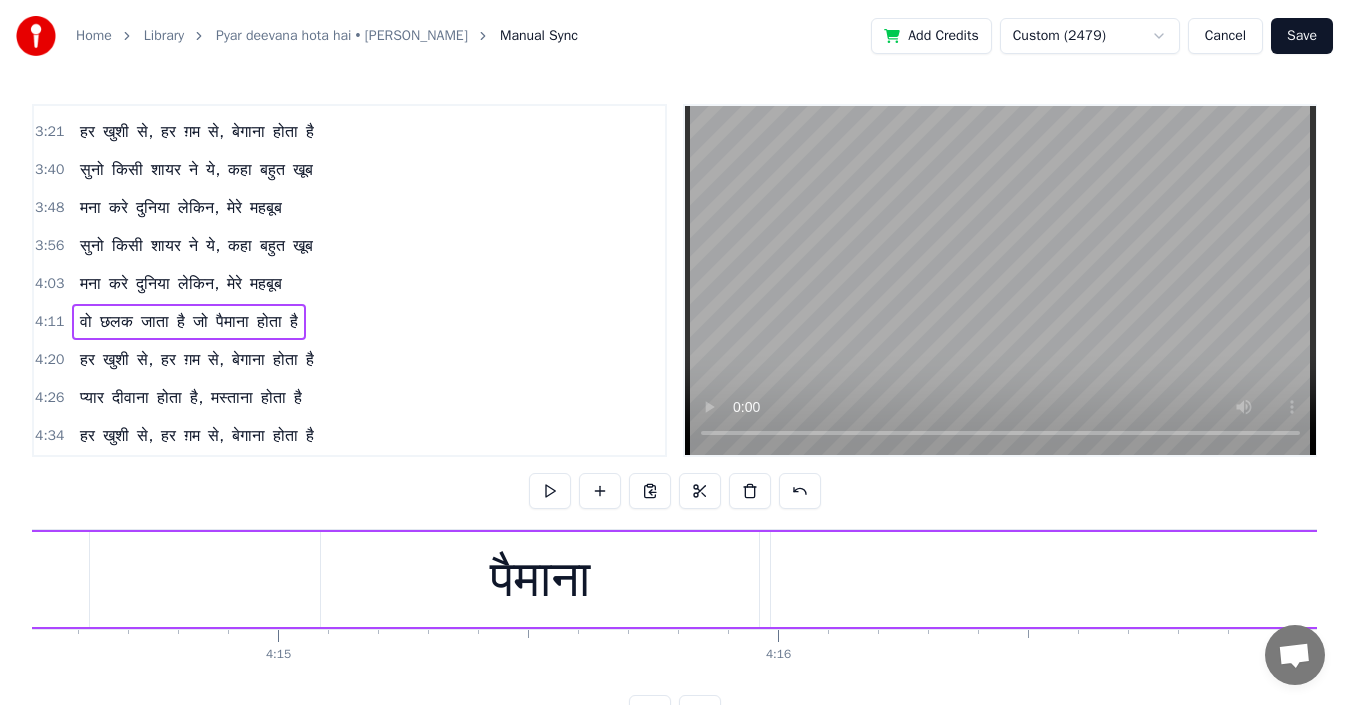 click on "पैमाना" at bounding box center (540, 579) 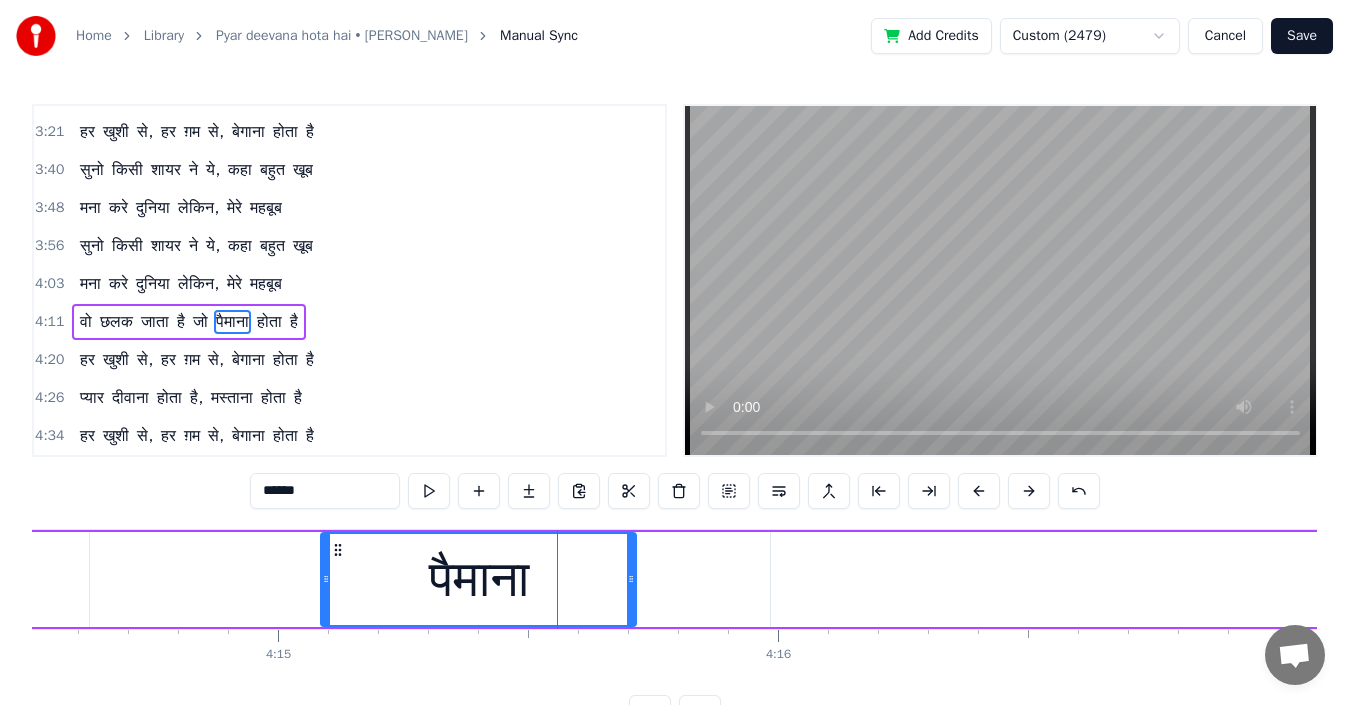 drag, startPoint x: 757, startPoint y: 583, endPoint x: 627, endPoint y: 592, distance: 130.31117 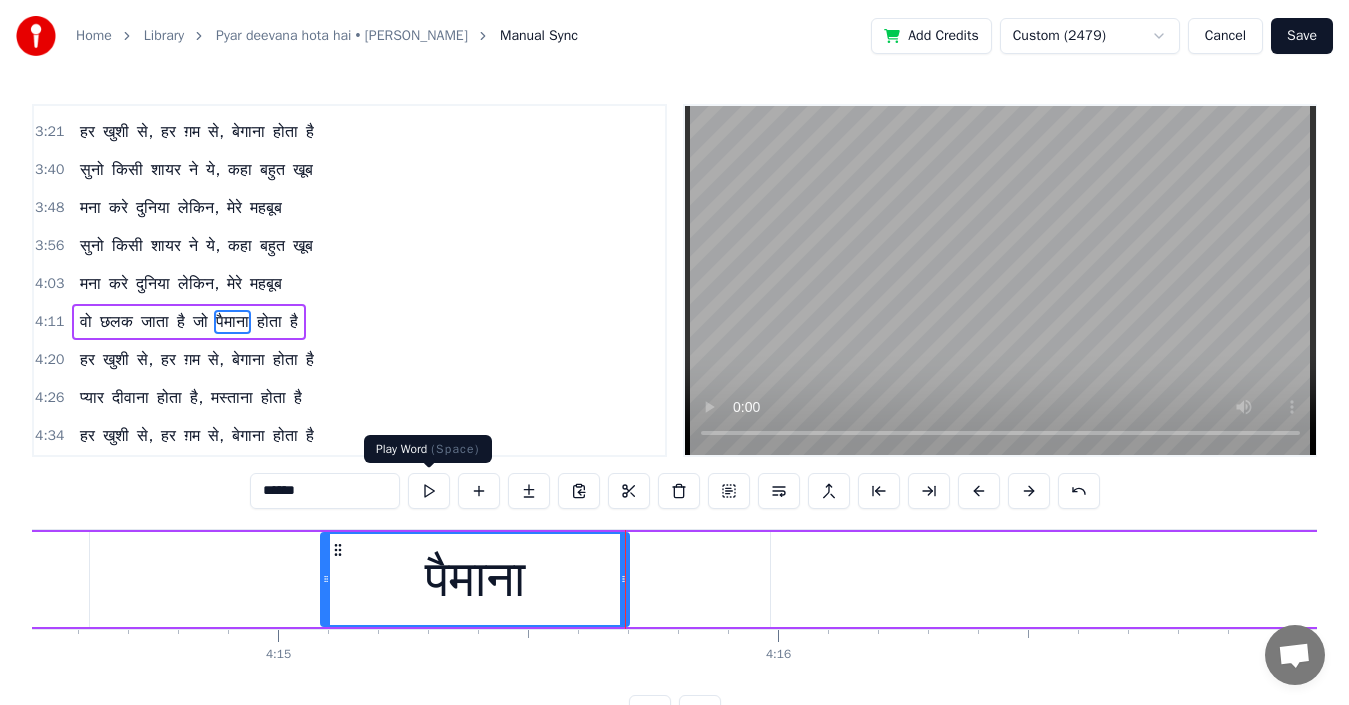 click at bounding box center (429, 491) 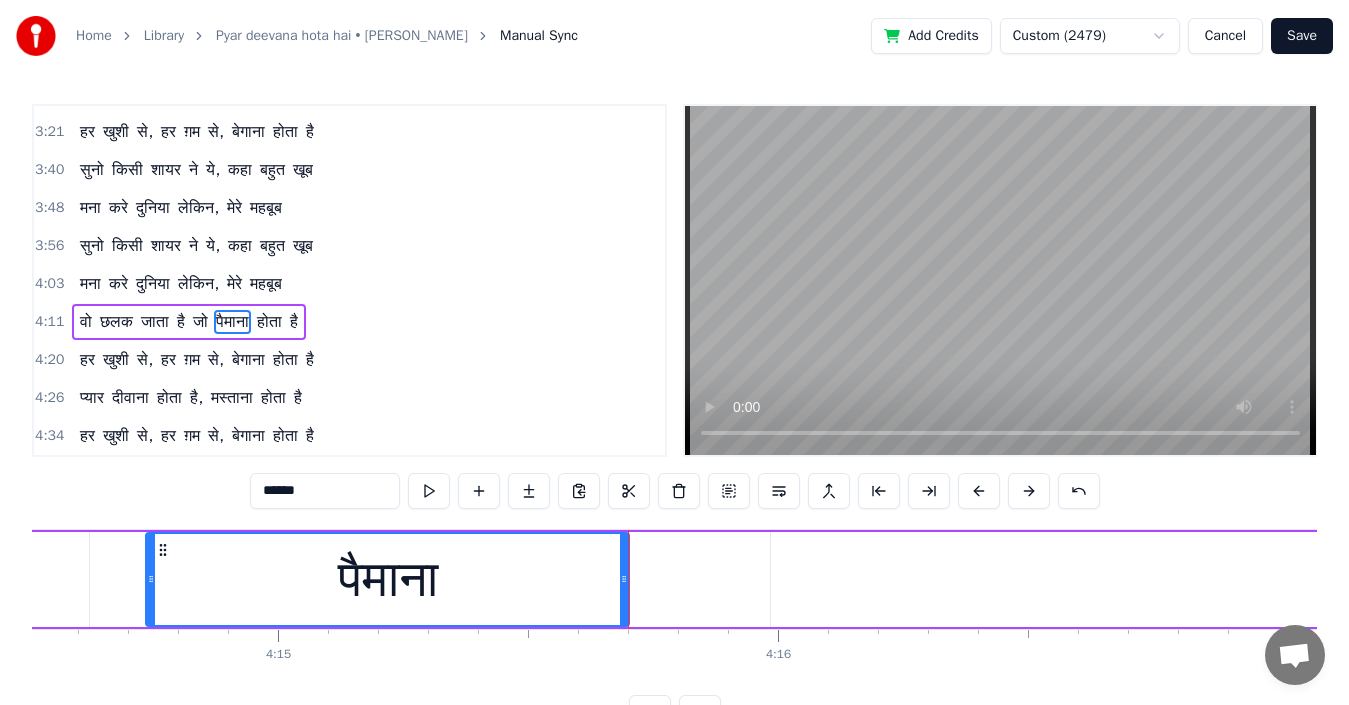 drag, startPoint x: 323, startPoint y: 580, endPoint x: 148, endPoint y: 599, distance: 176.02841 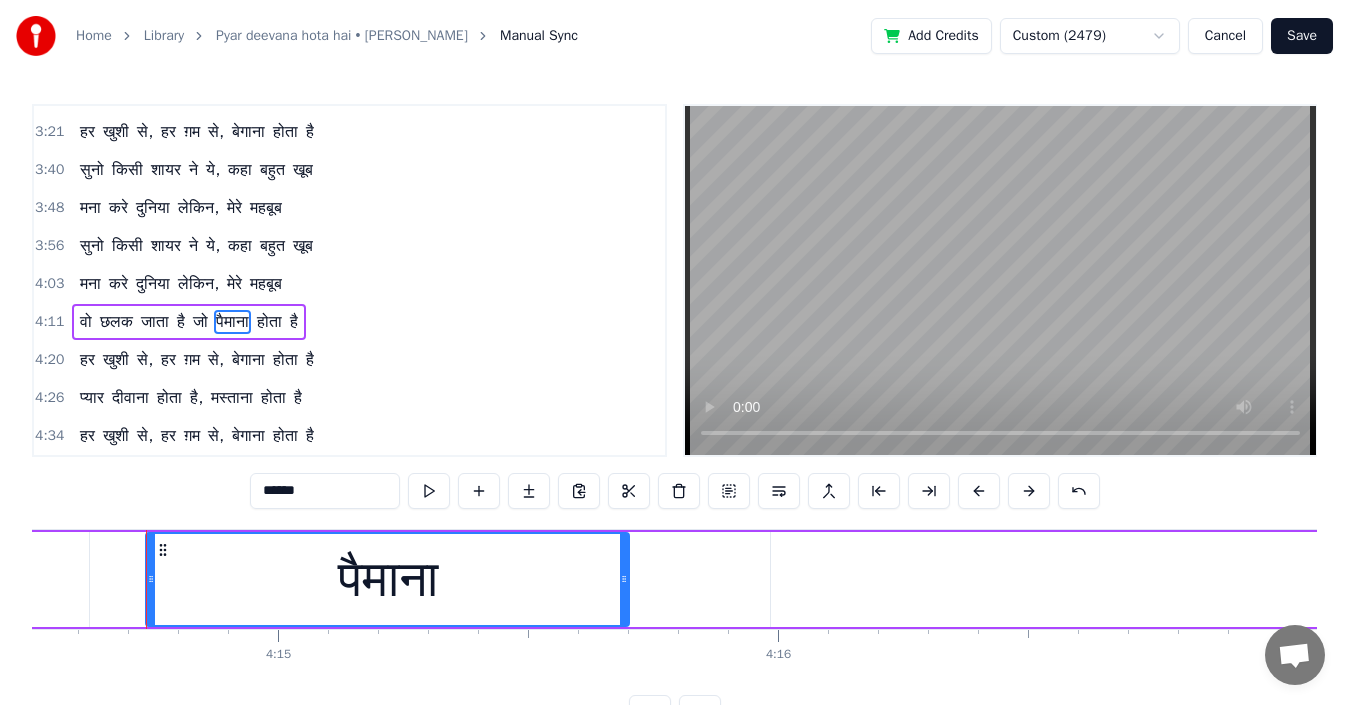 click on "जो" at bounding box center [-35, 579] 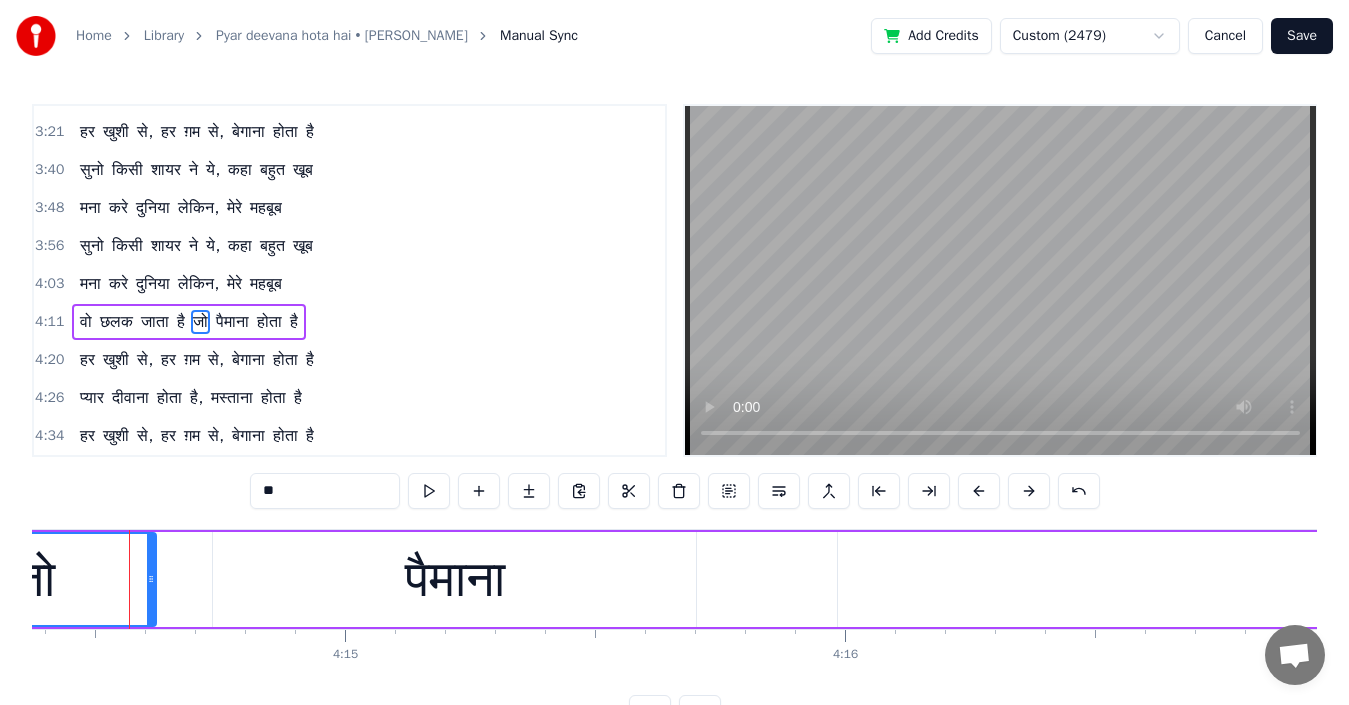 scroll, scrollTop: 0, scrollLeft: 127184, axis: horizontal 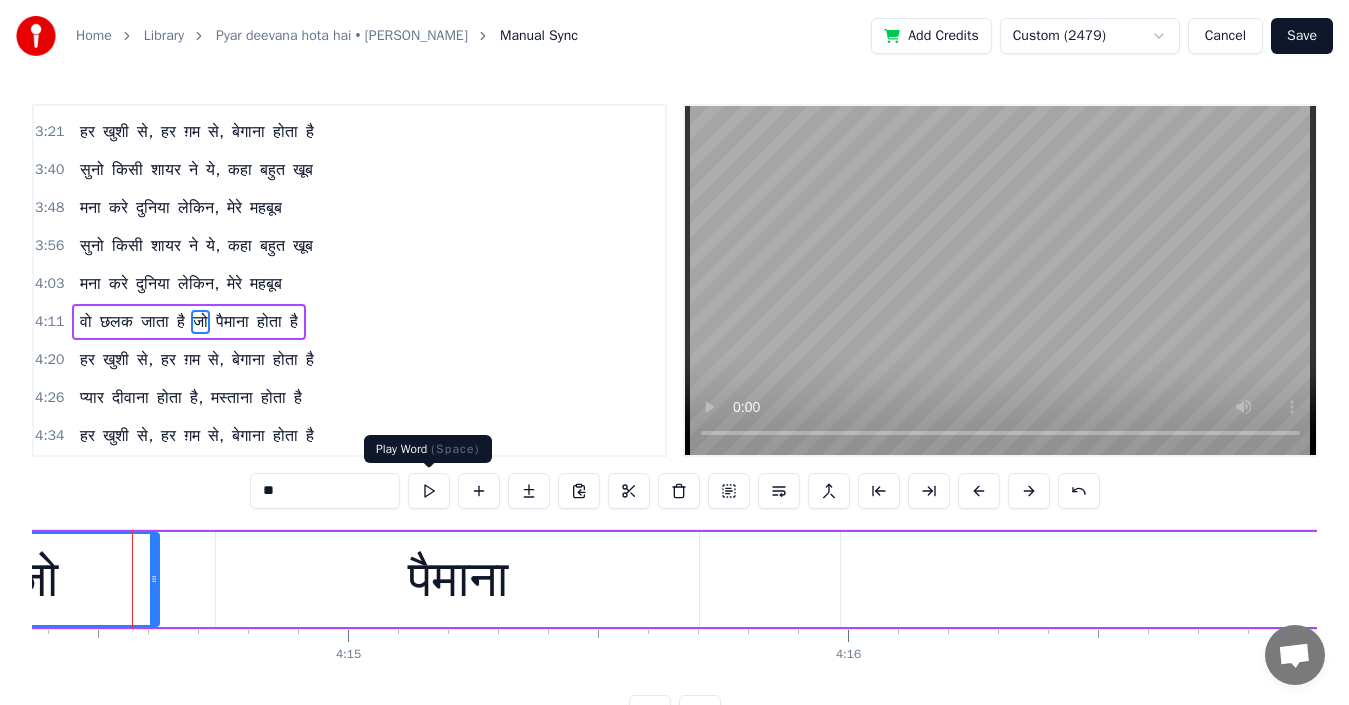 click at bounding box center [429, 491] 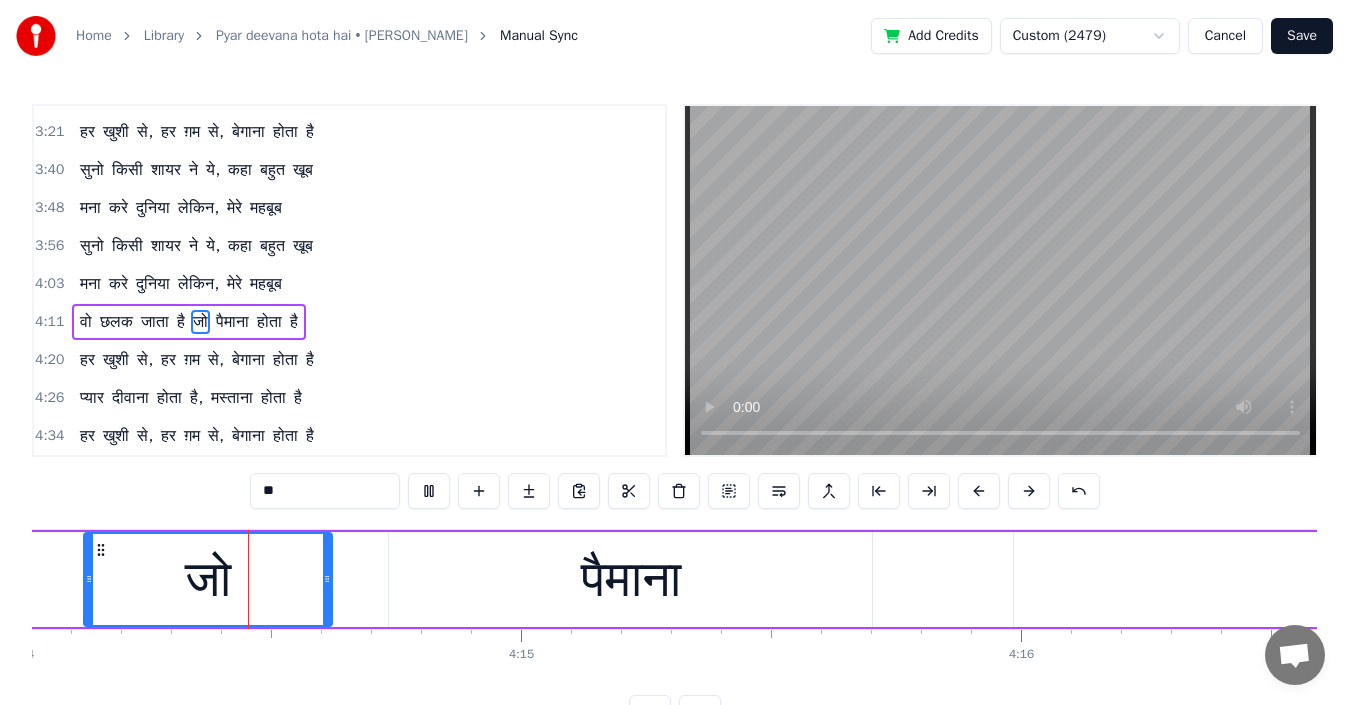 scroll, scrollTop: 0, scrollLeft: 126960, axis: horizontal 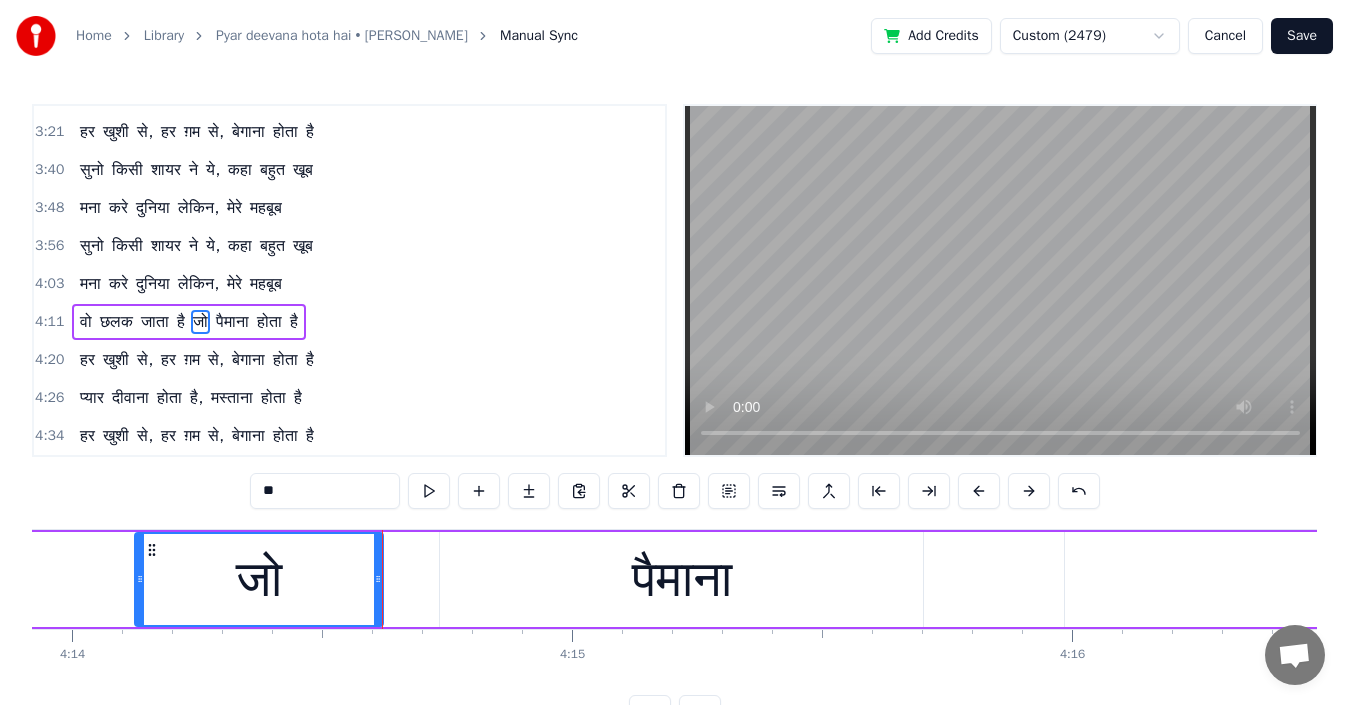 click on "पैमाना" at bounding box center [682, 579] 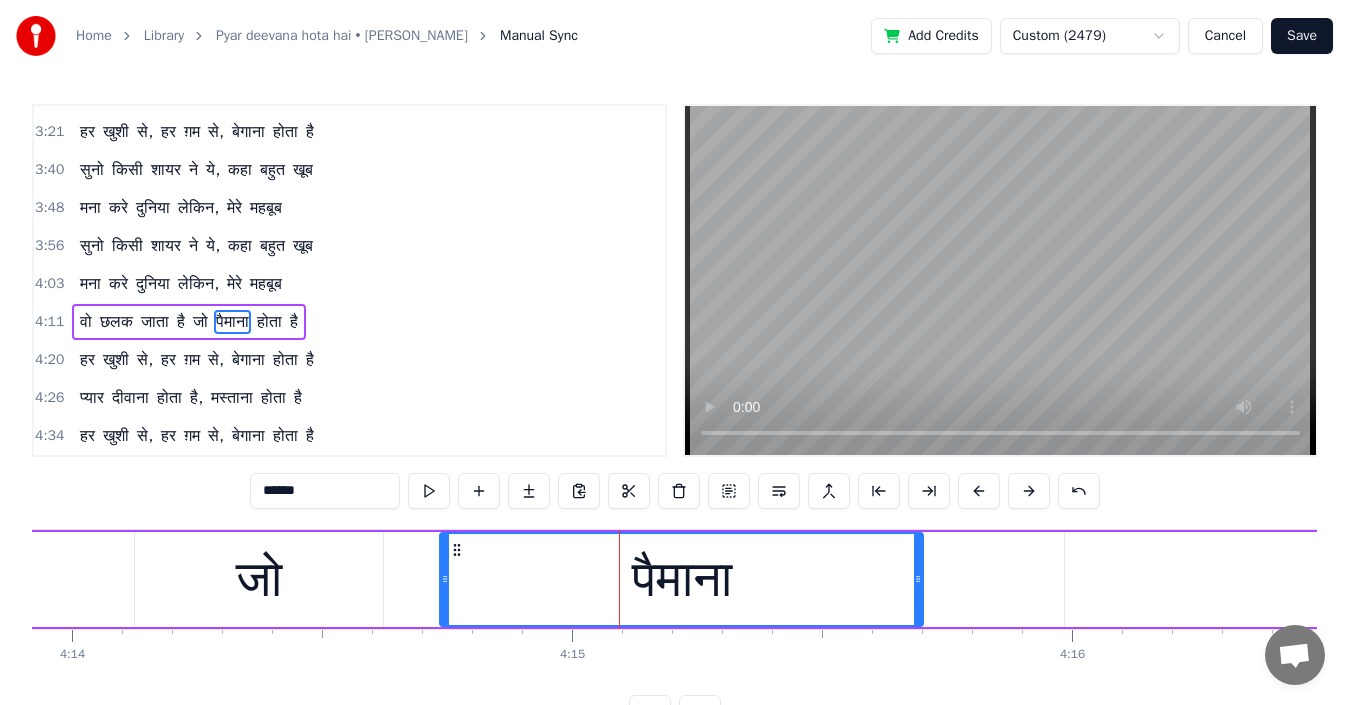 click on "होता" at bounding box center [1829, 579] 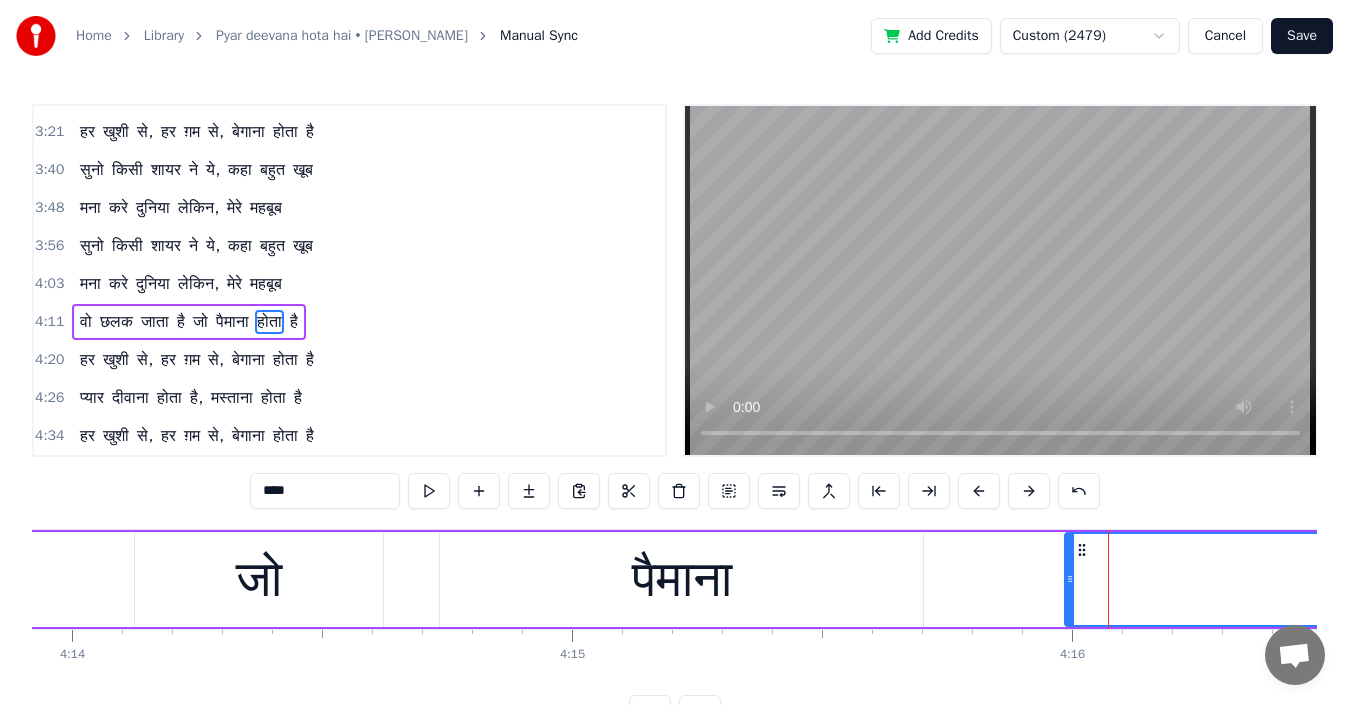 click on "पैमाना" at bounding box center [682, 579] 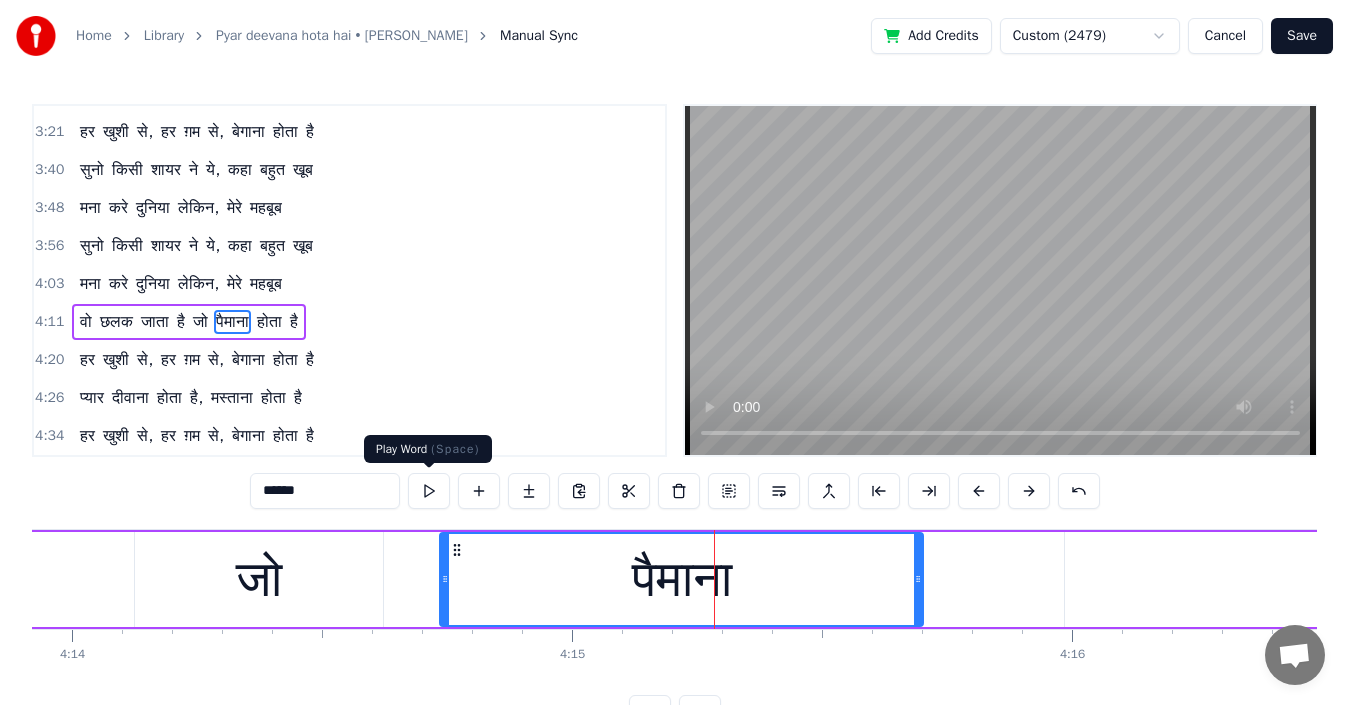 click at bounding box center (429, 491) 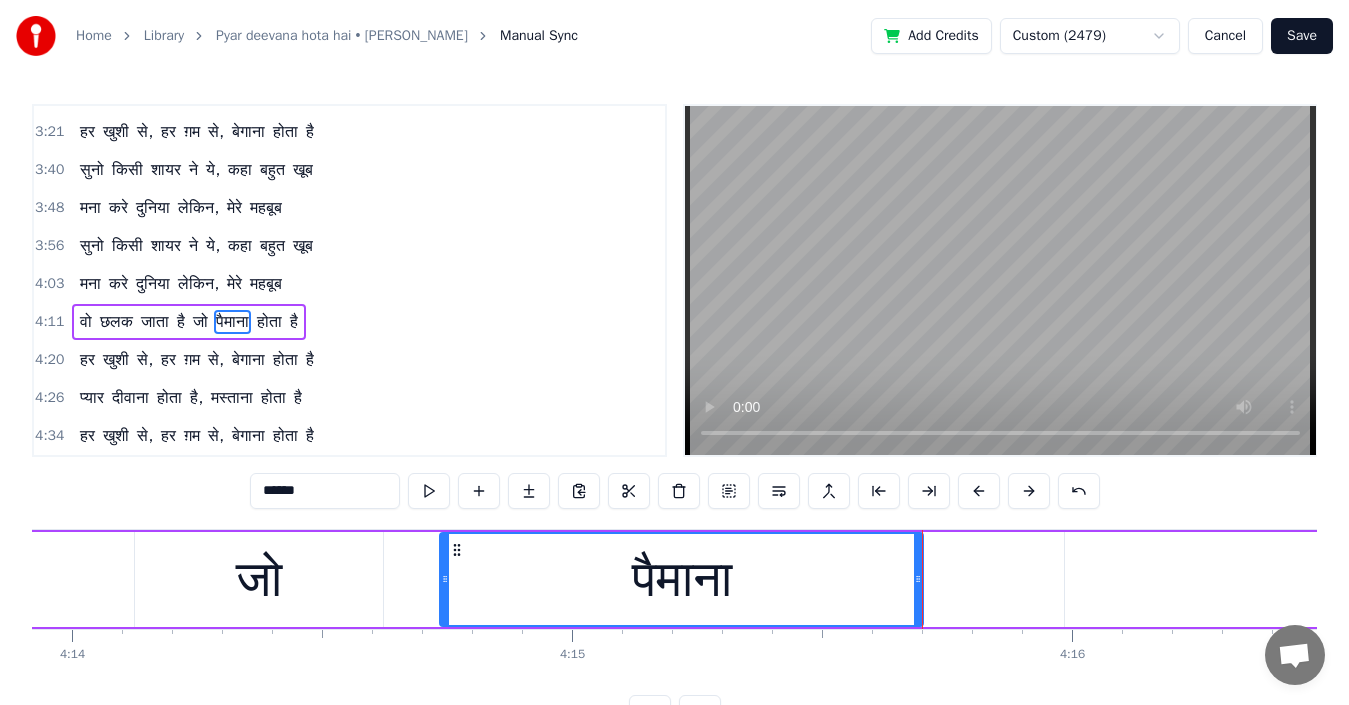 click on "वो छलक जाता है जो पैमाना होता है" at bounding box center [784, 579] 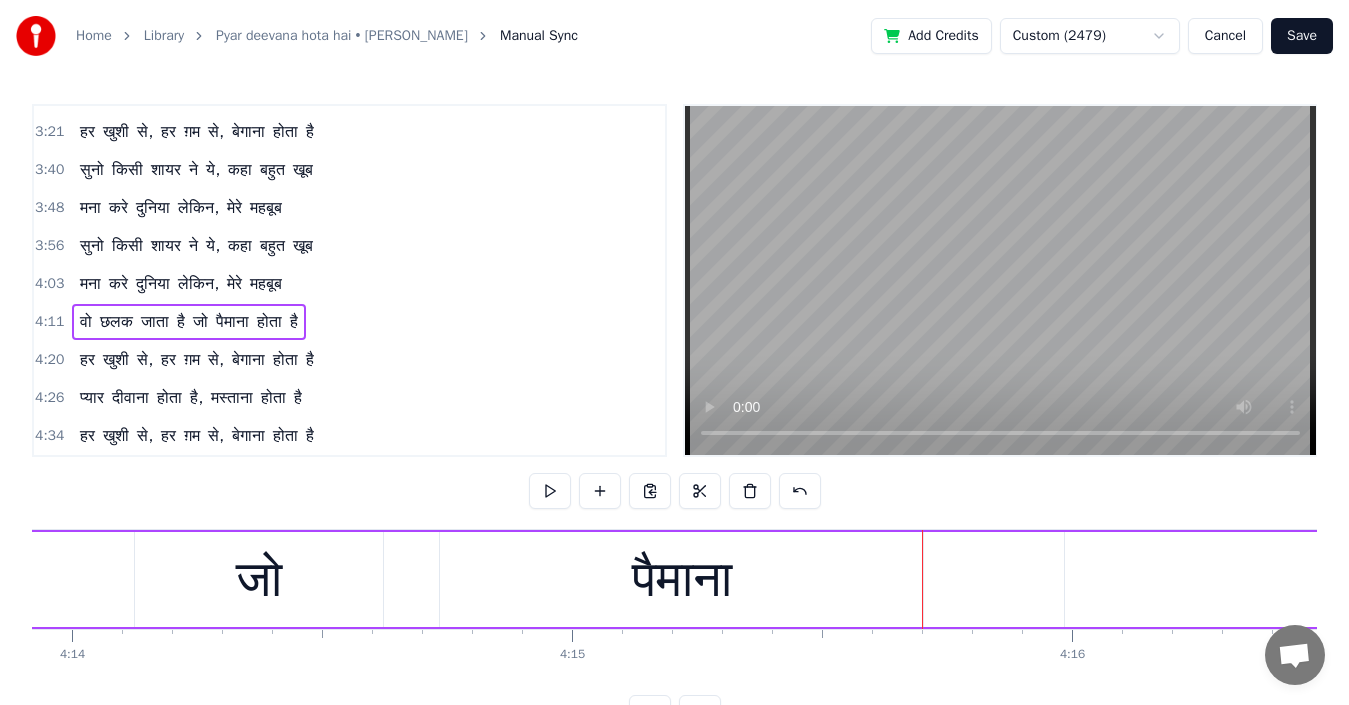 click on "होता" at bounding box center [1829, 579] 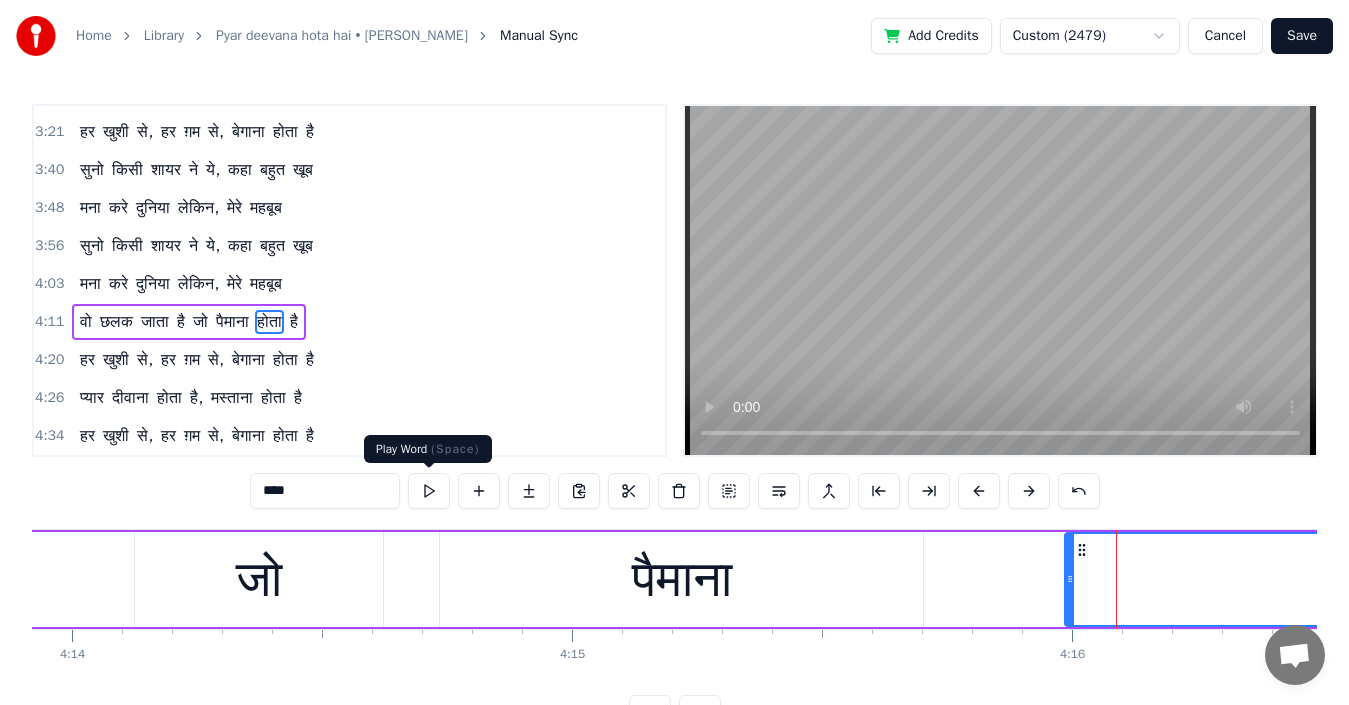 click at bounding box center [429, 491] 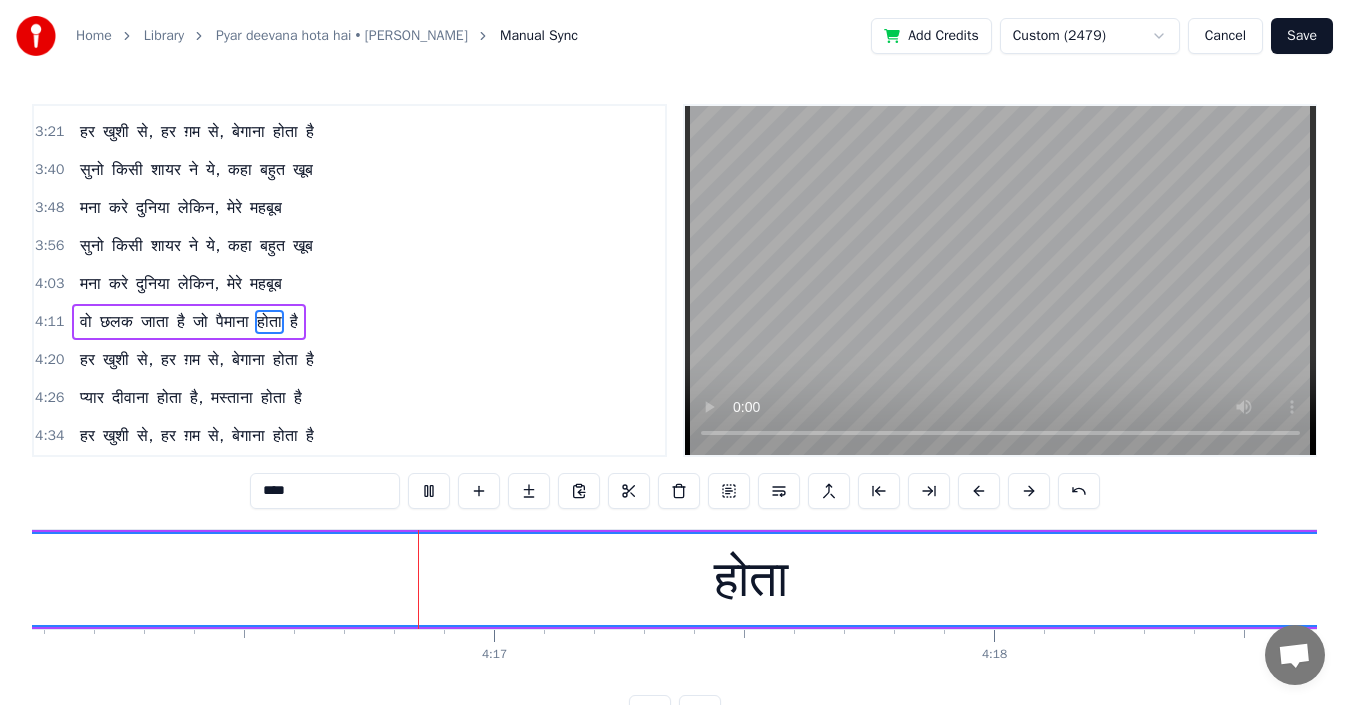 scroll, scrollTop: 0, scrollLeft: 128108, axis: horizontal 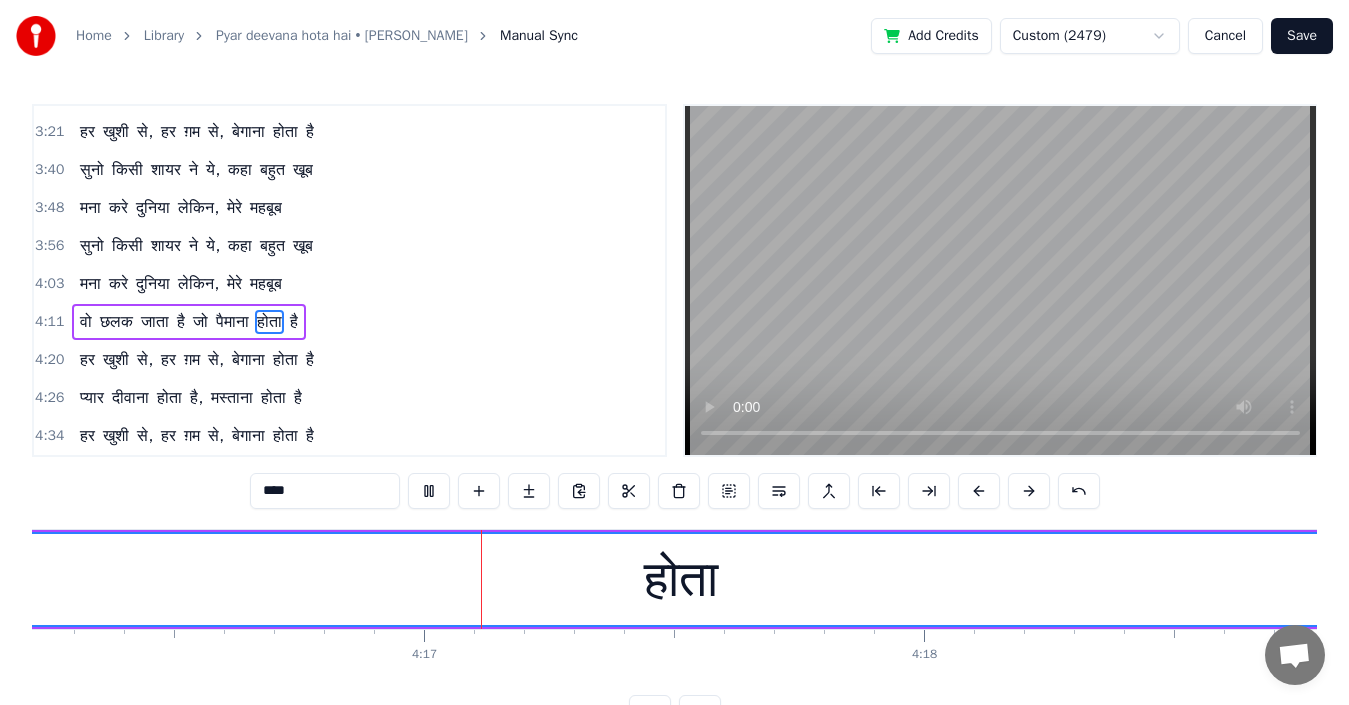 click at bounding box center (429, 491) 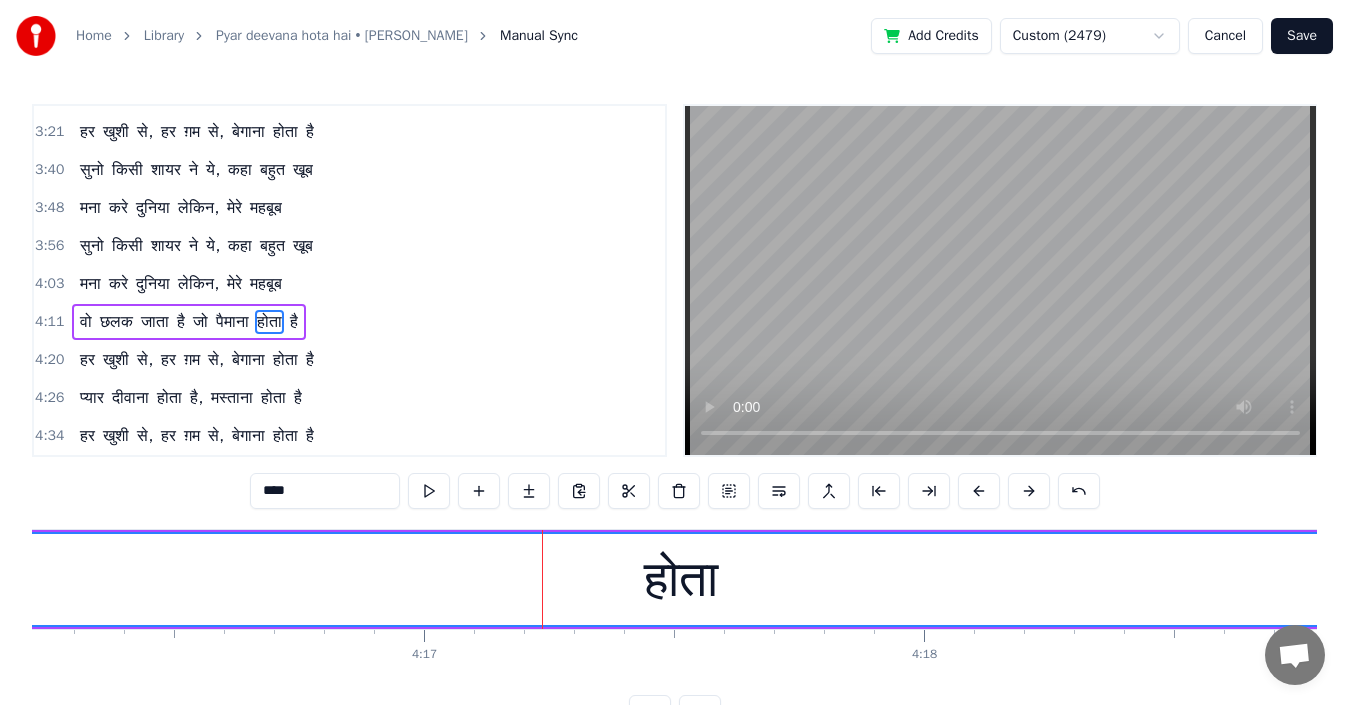 click on "होता" at bounding box center (681, 579) 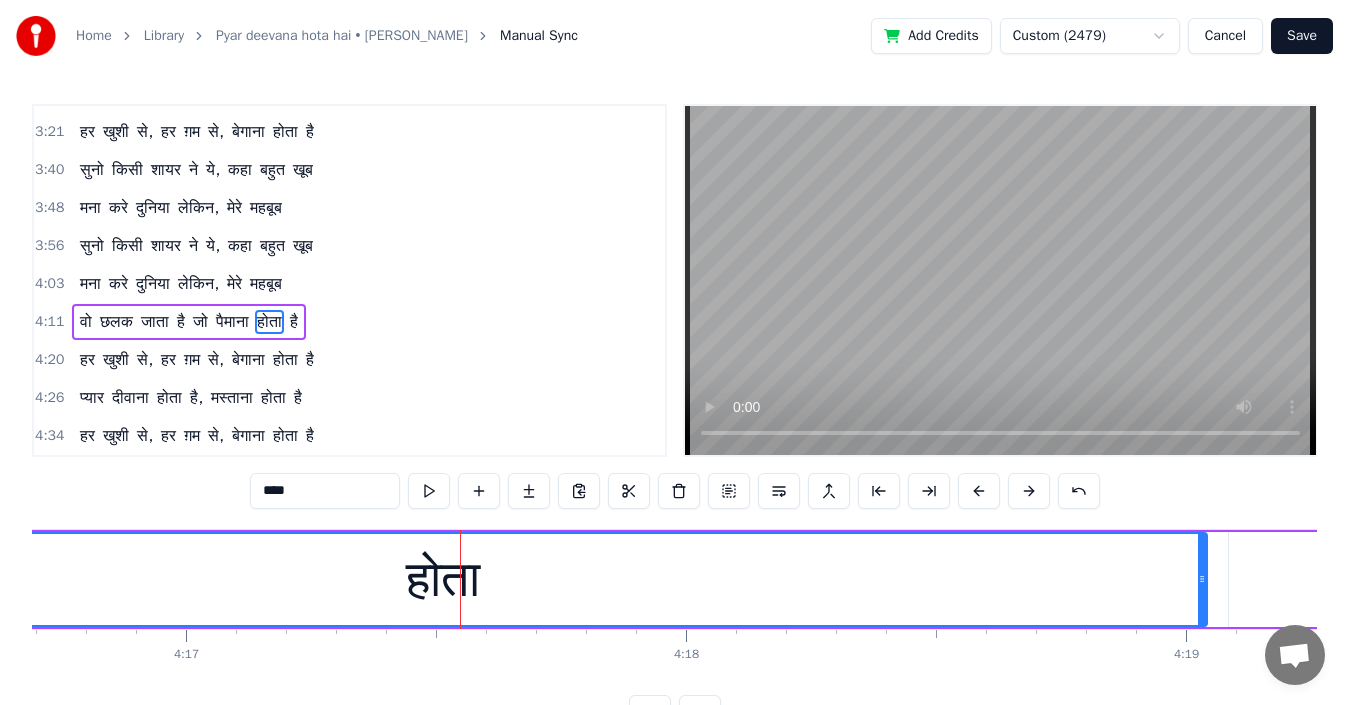 scroll, scrollTop: 0, scrollLeft: 128348, axis: horizontal 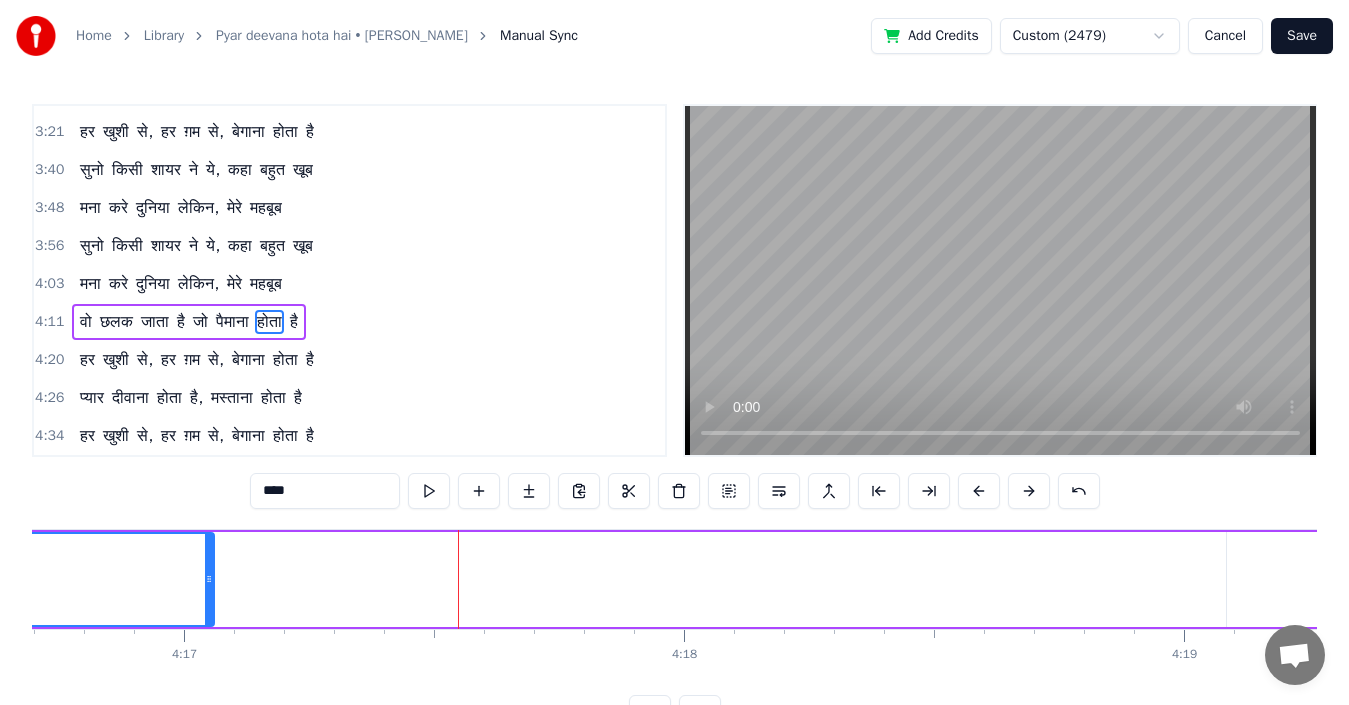 drag, startPoint x: 1201, startPoint y: 592, endPoint x: 205, endPoint y: 671, distance: 999.1281 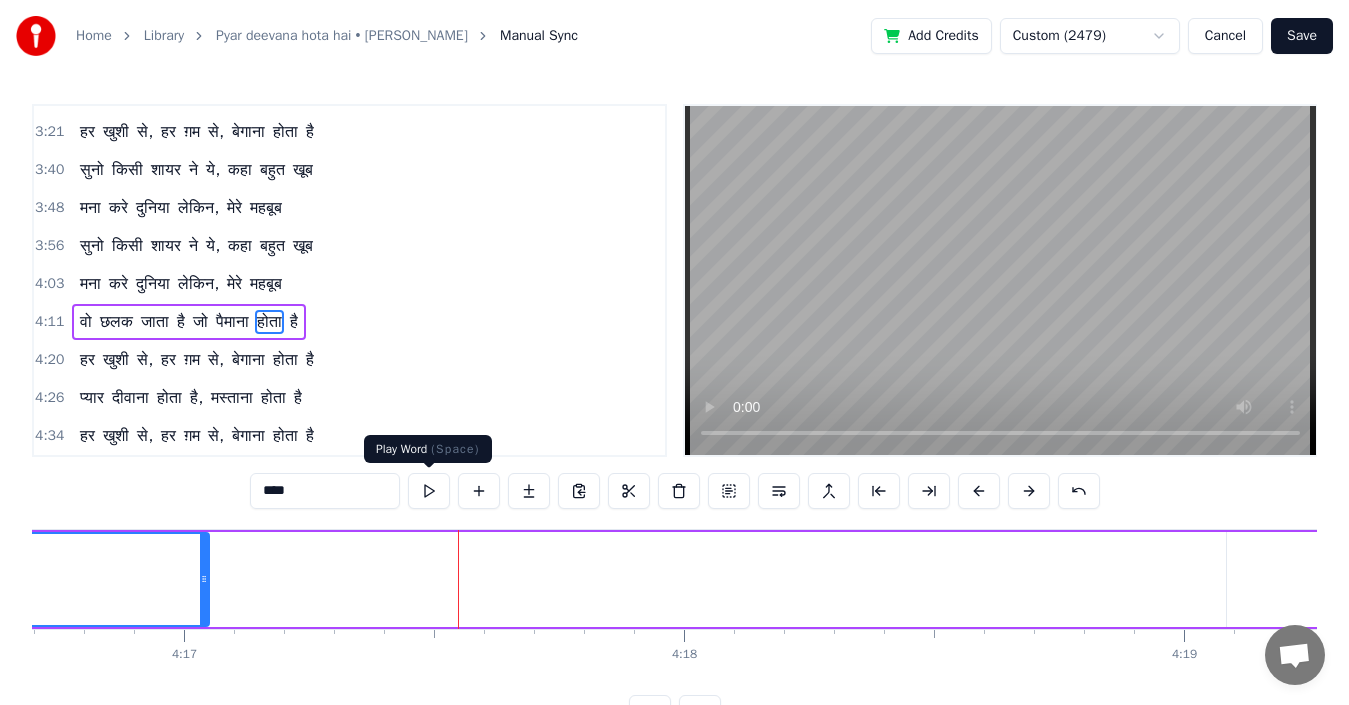 click at bounding box center [429, 491] 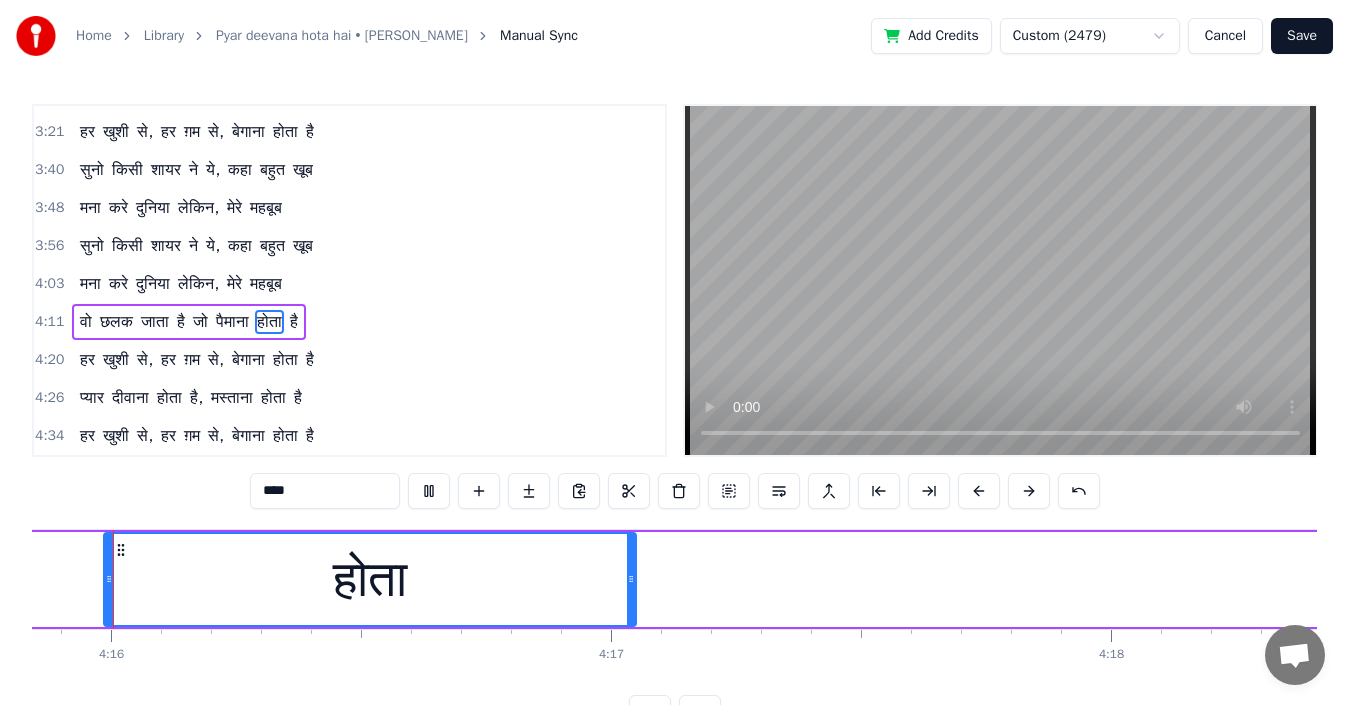 scroll, scrollTop: 0, scrollLeft: 127901, axis: horizontal 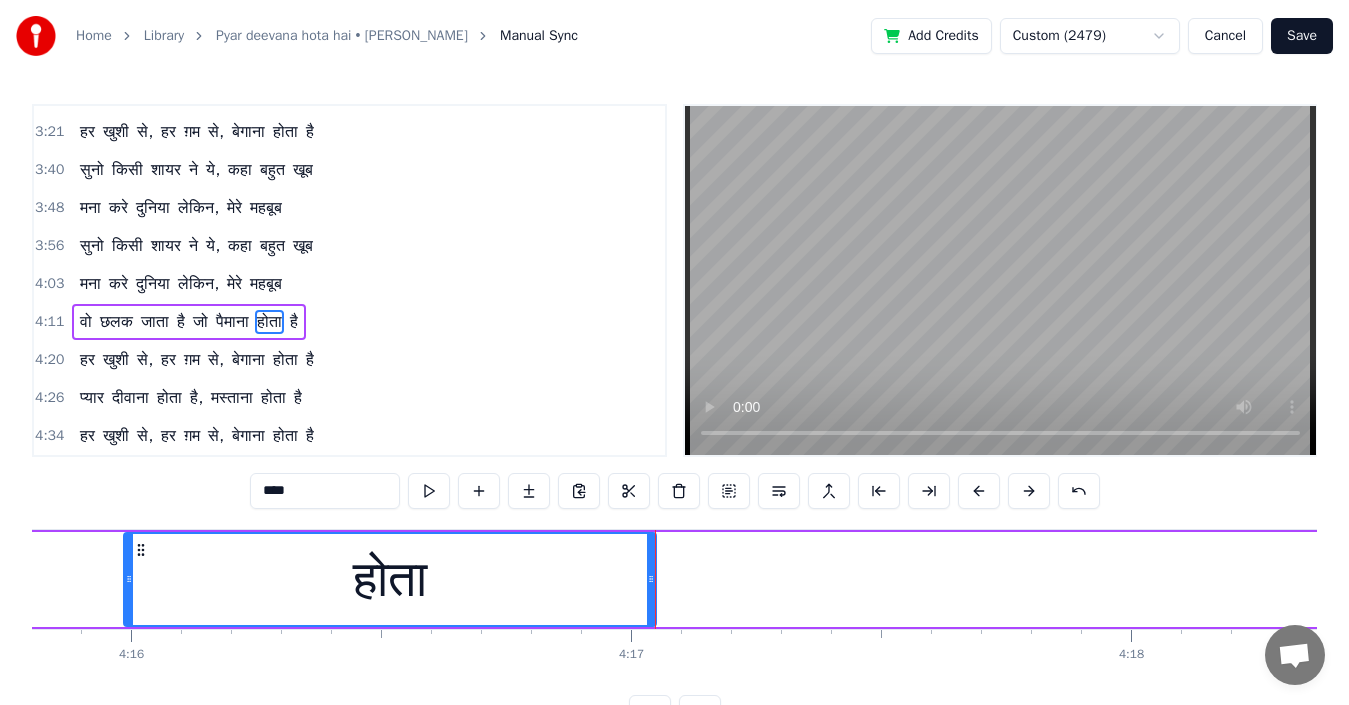click at bounding box center [429, 491] 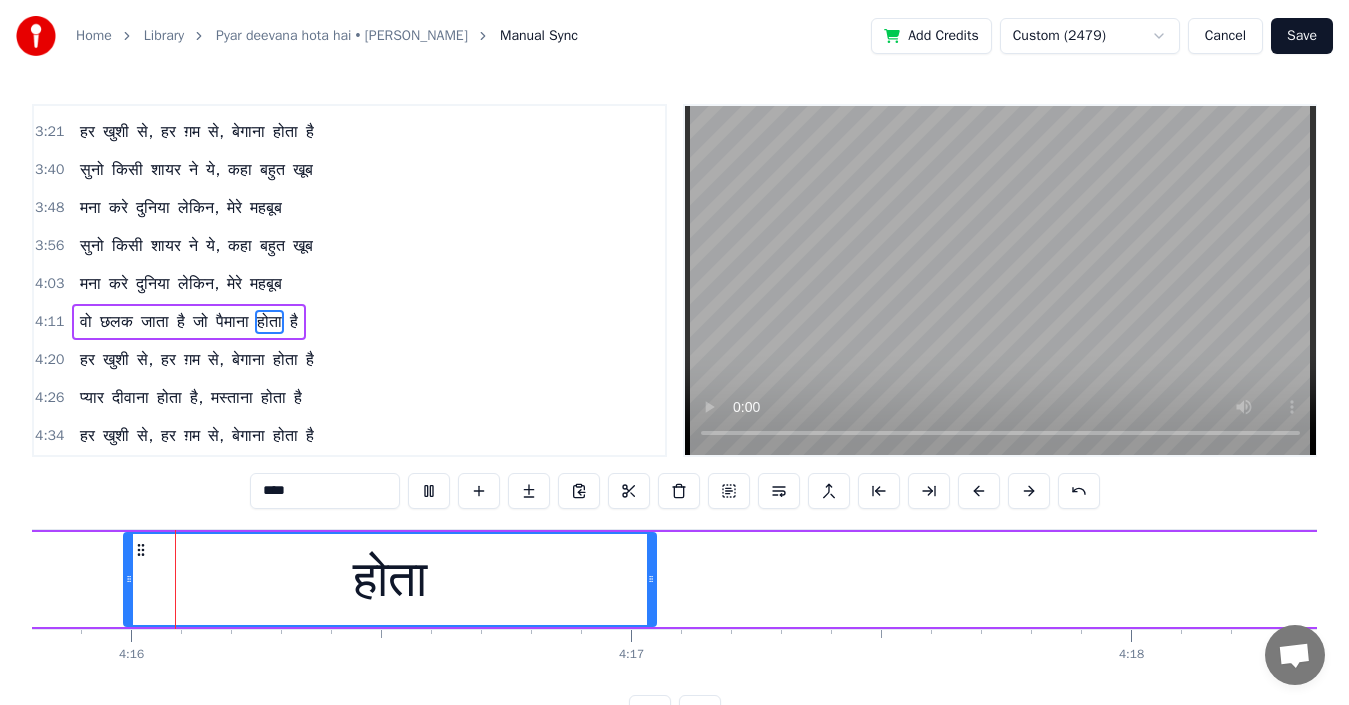 scroll, scrollTop: 0, scrollLeft: 127890, axis: horizontal 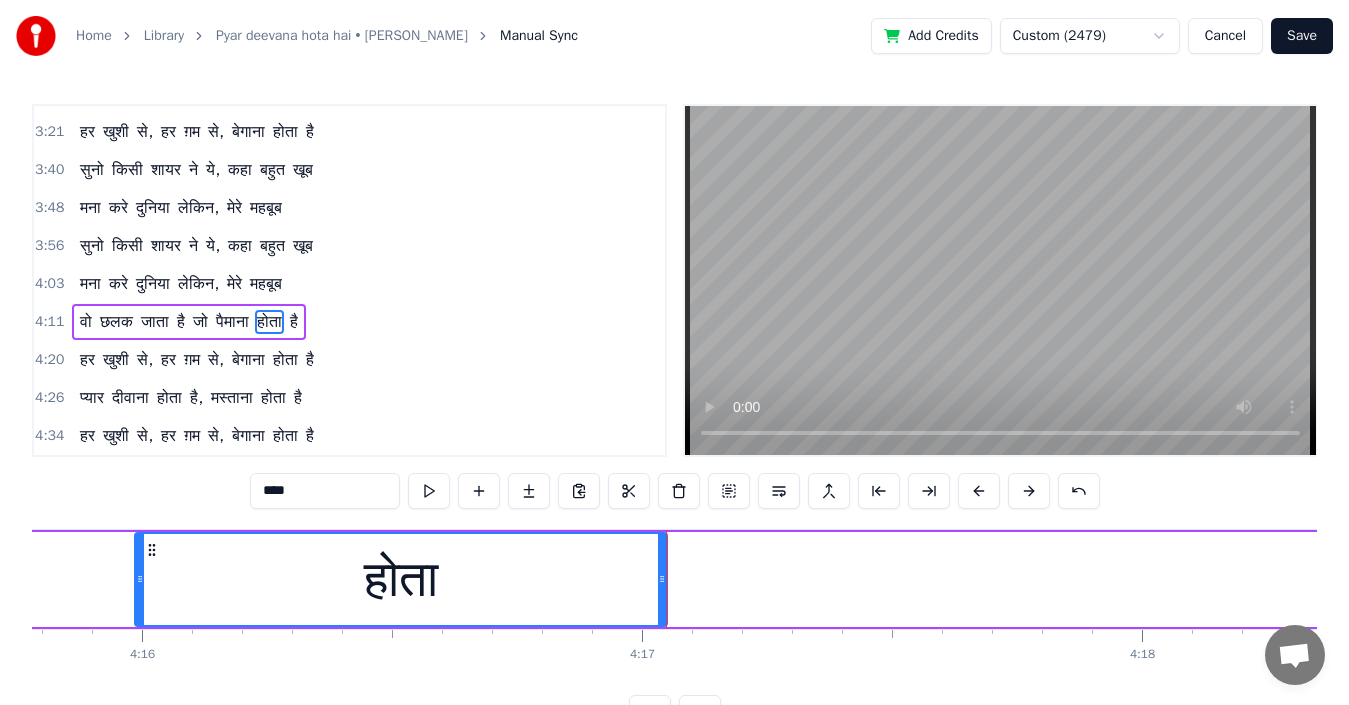 type 